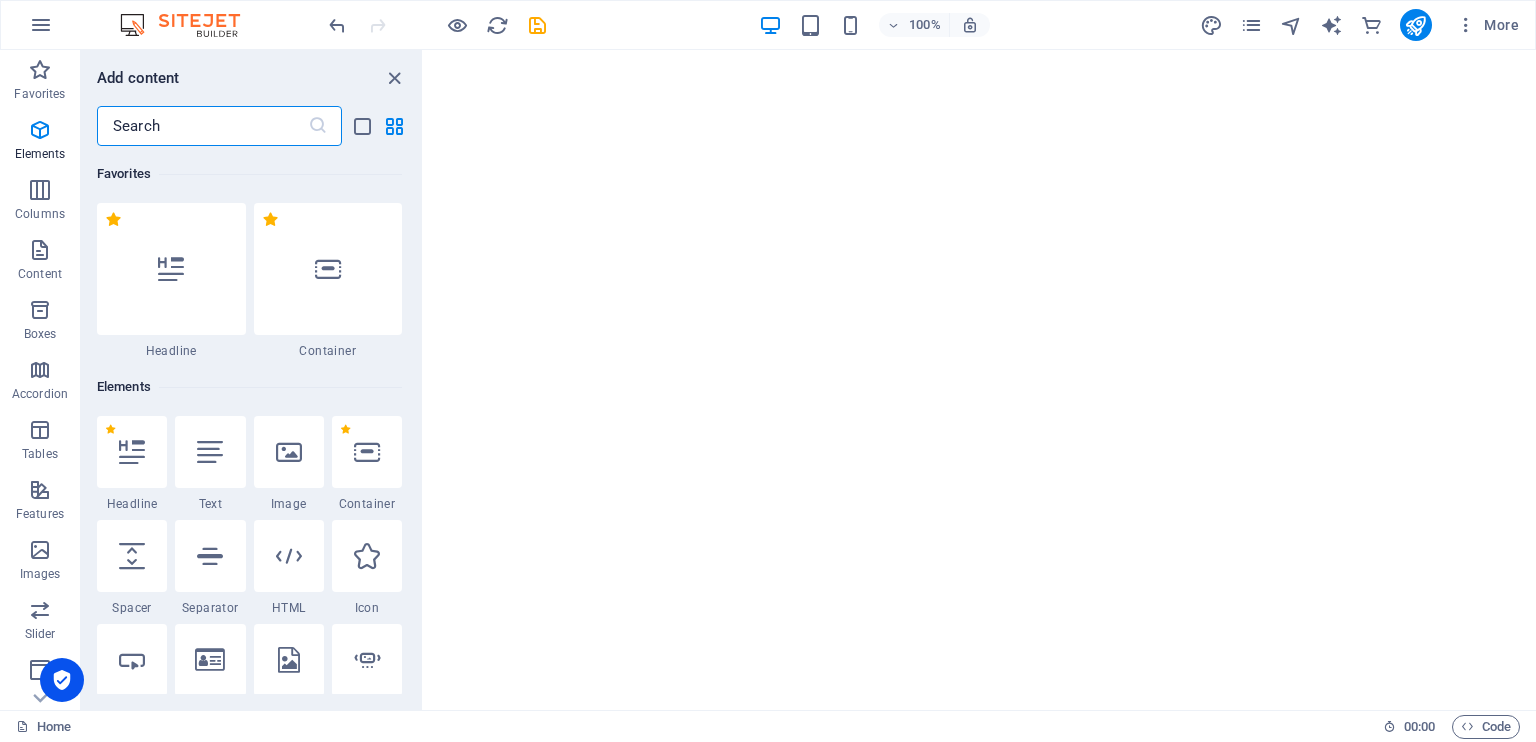 scroll, scrollTop: 0, scrollLeft: 0, axis: both 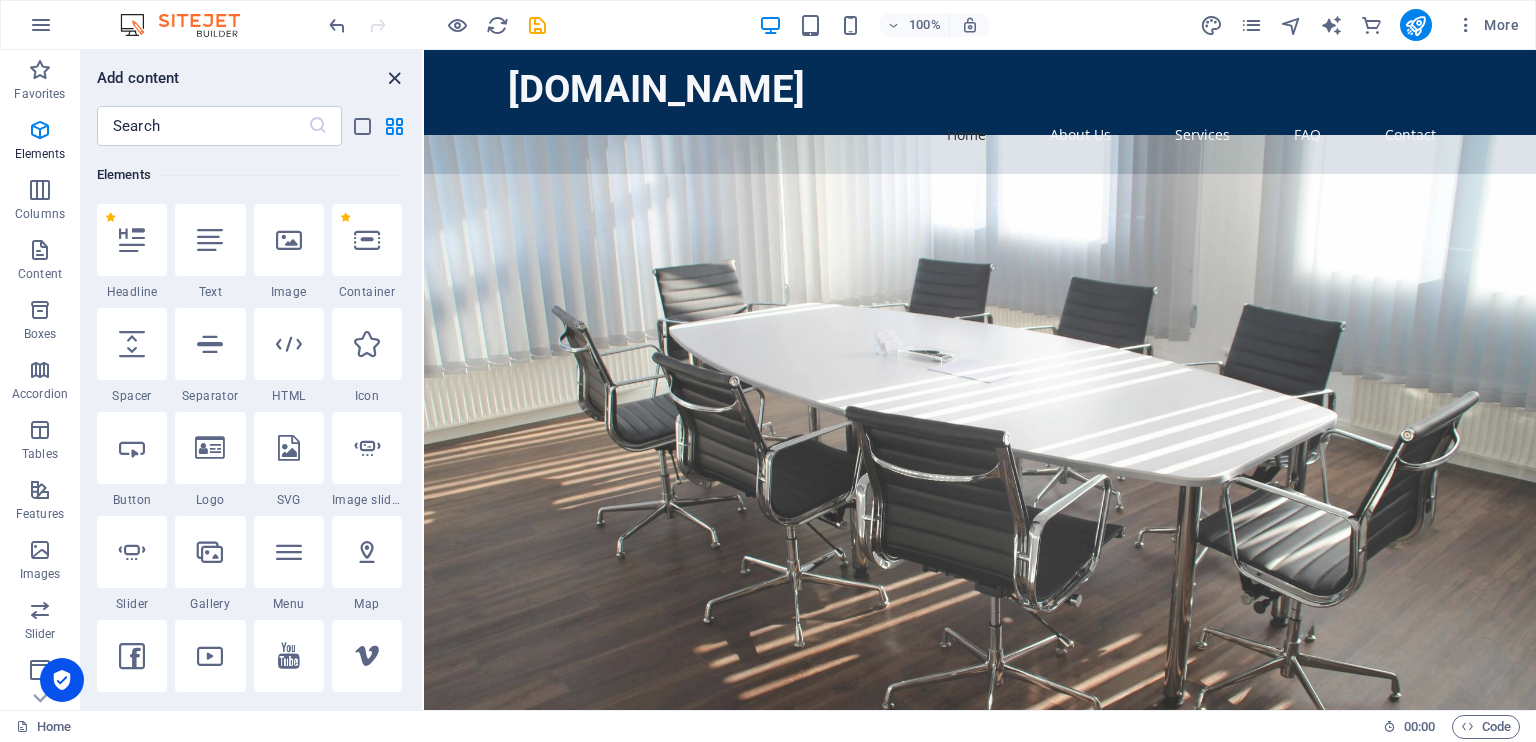 click at bounding box center [394, 78] 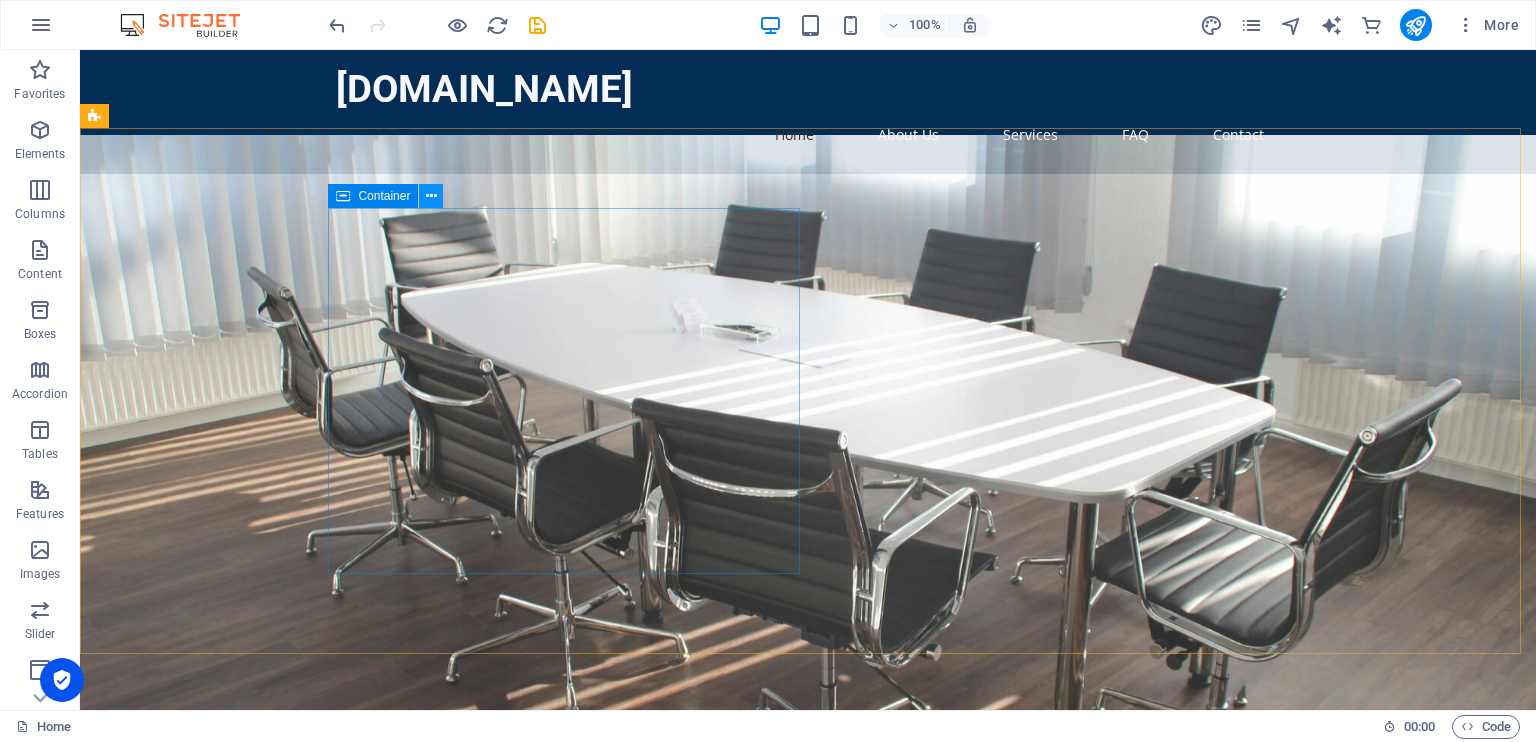 click at bounding box center [431, 196] 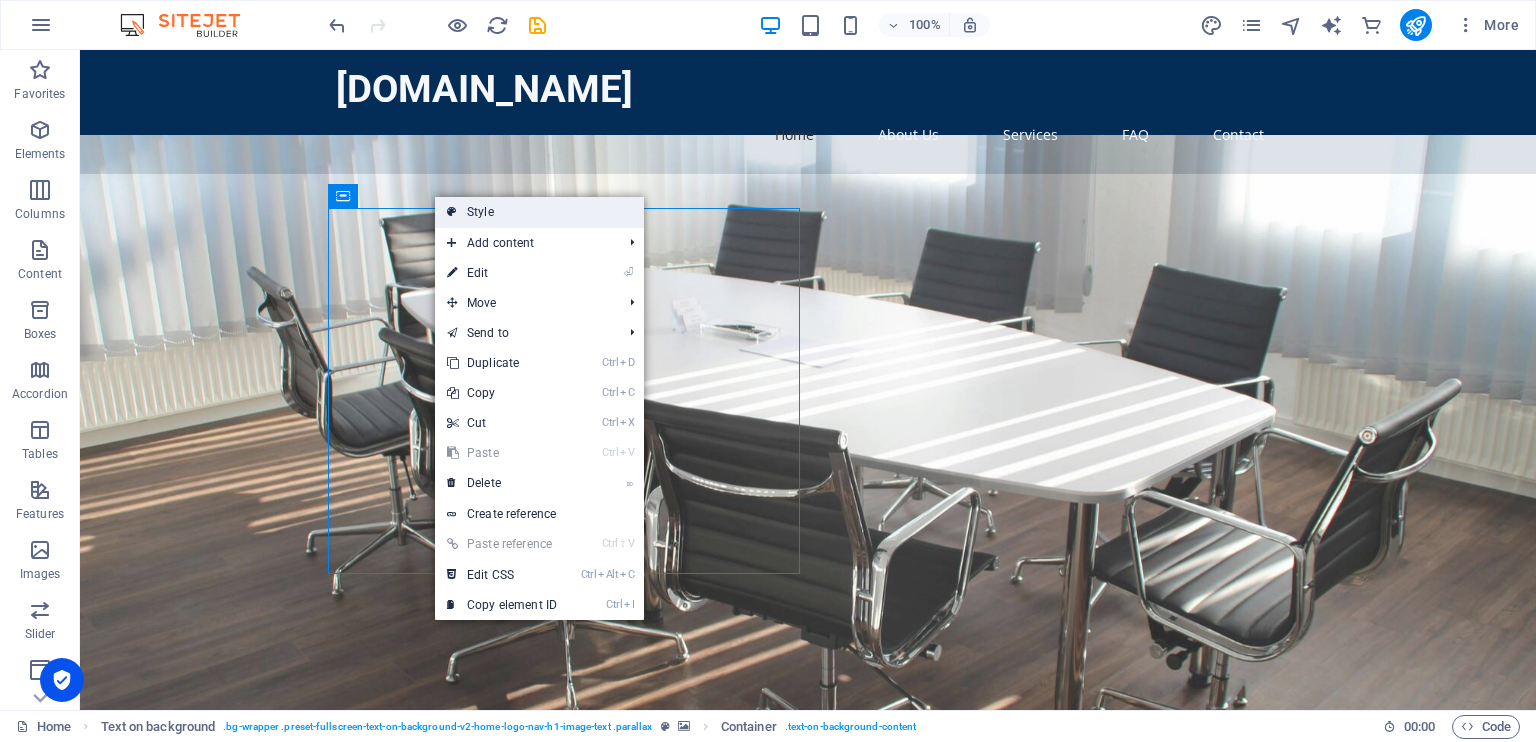 click on "Style" at bounding box center (539, 212) 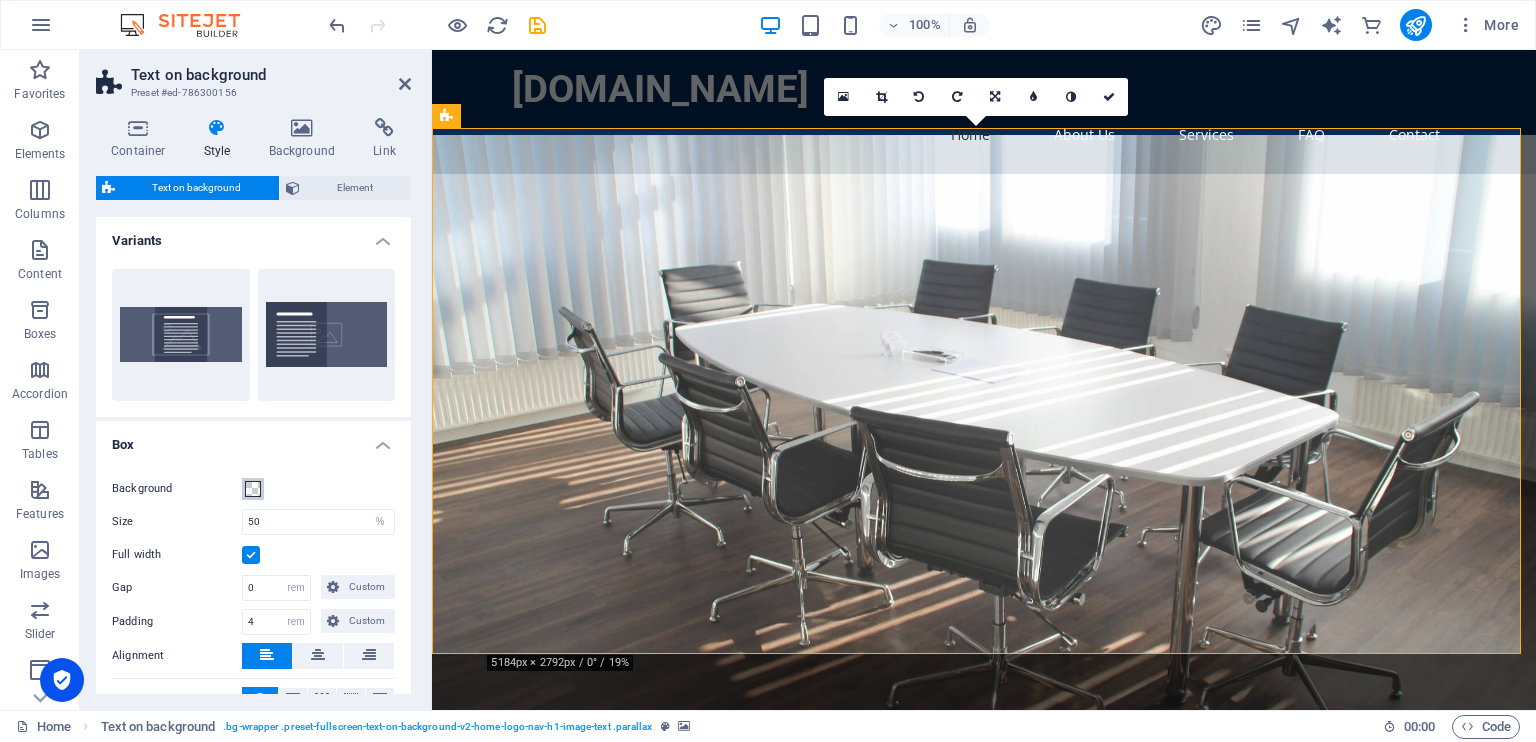 click at bounding box center [253, 489] 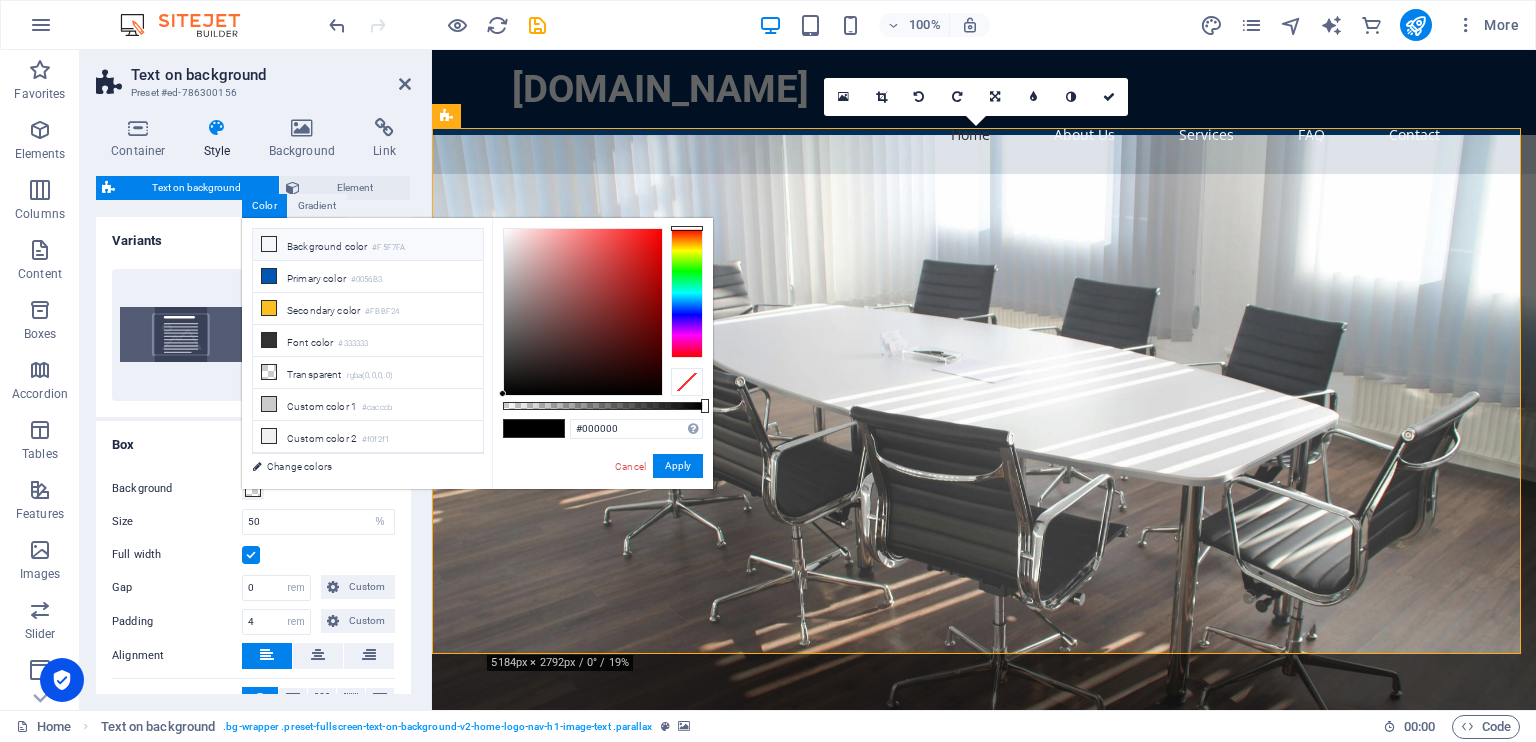 click at bounding box center [269, 244] 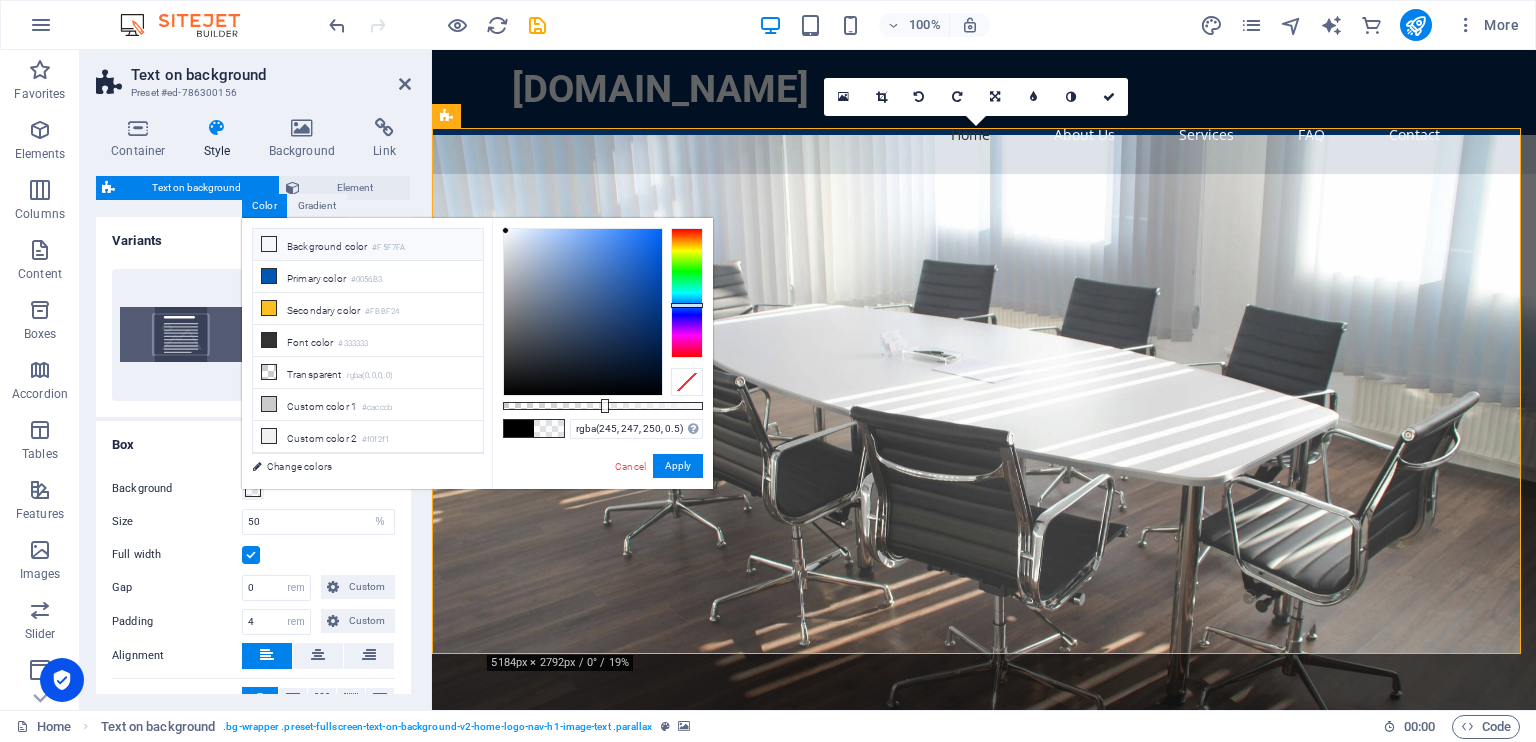 click at bounding box center (519, 428) 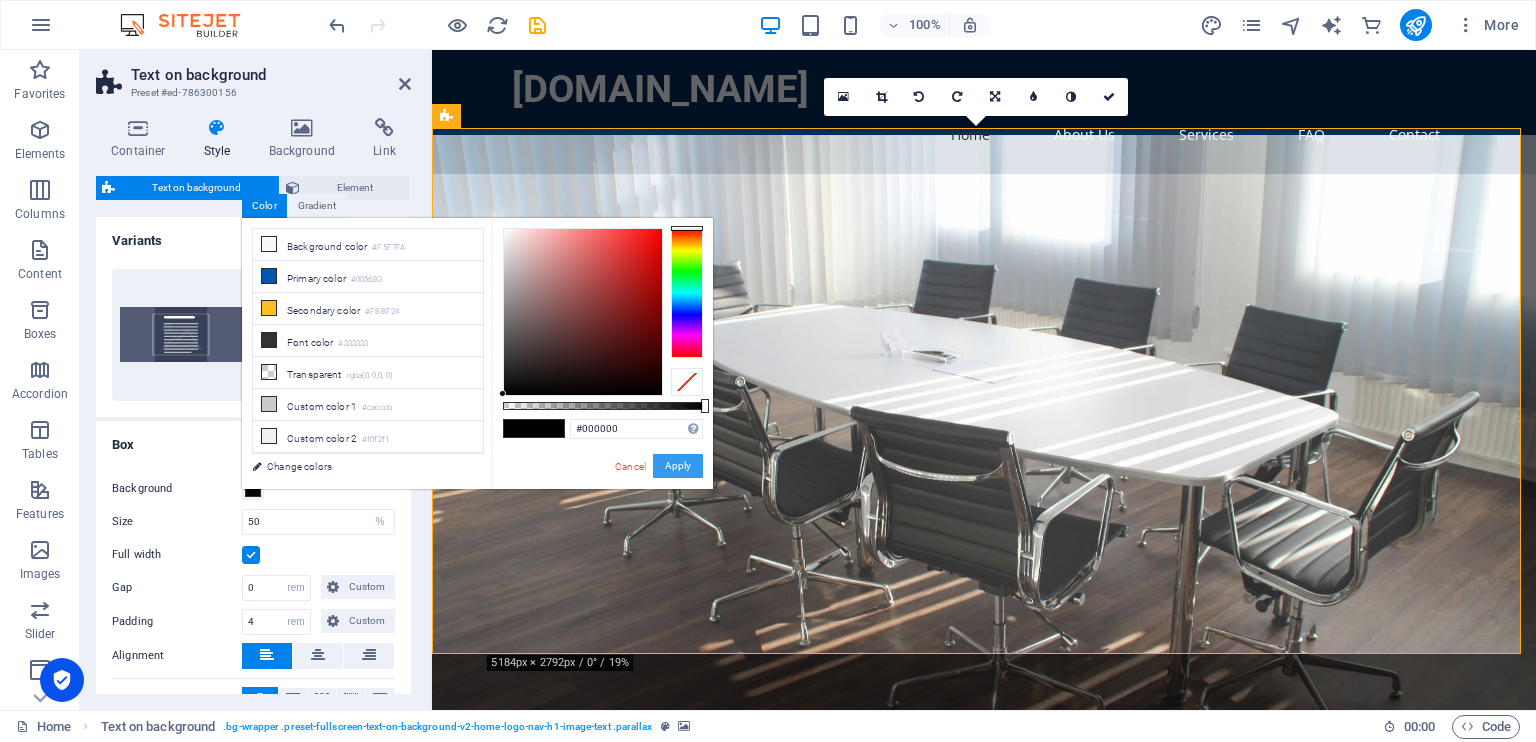click on "Apply" at bounding box center [678, 466] 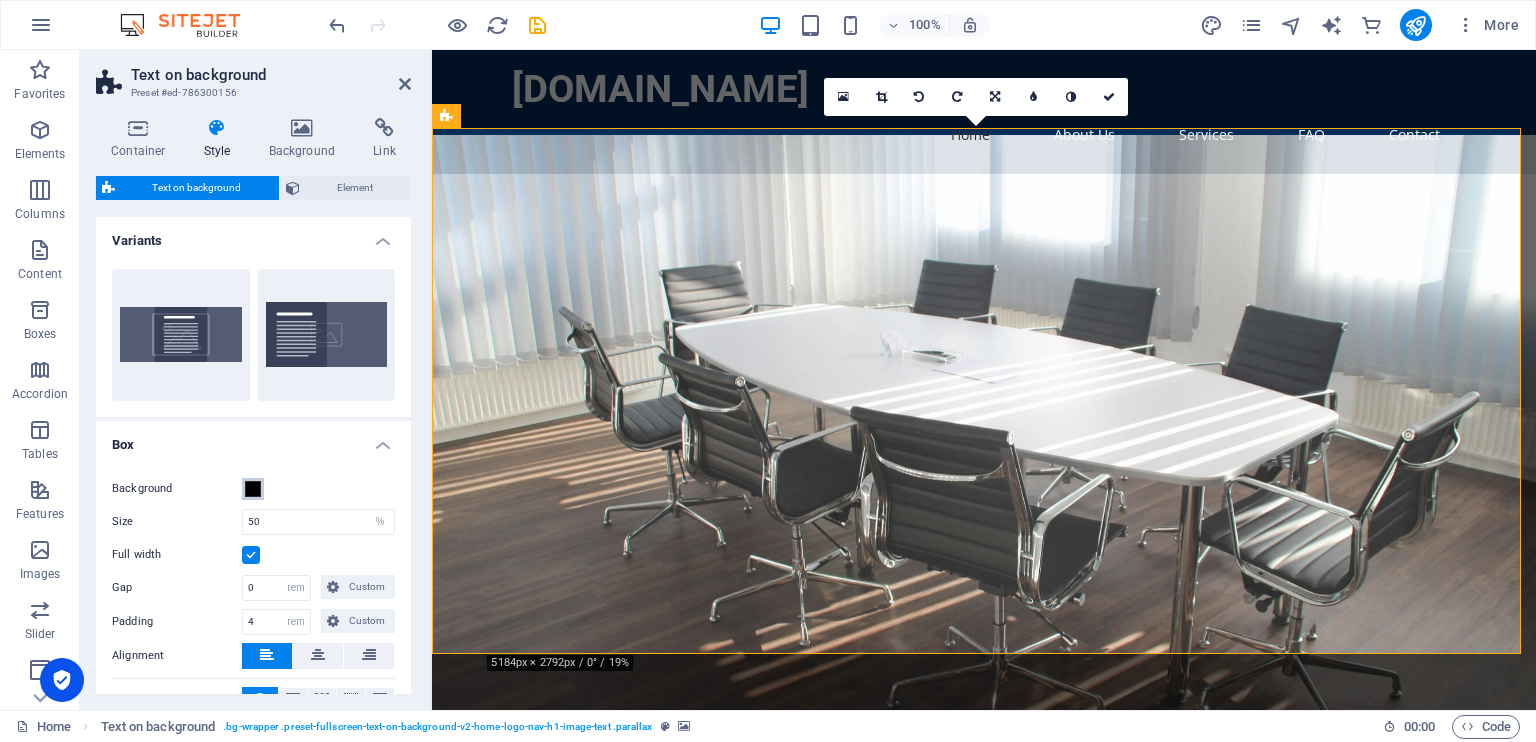 click at bounding box center [253, 489] 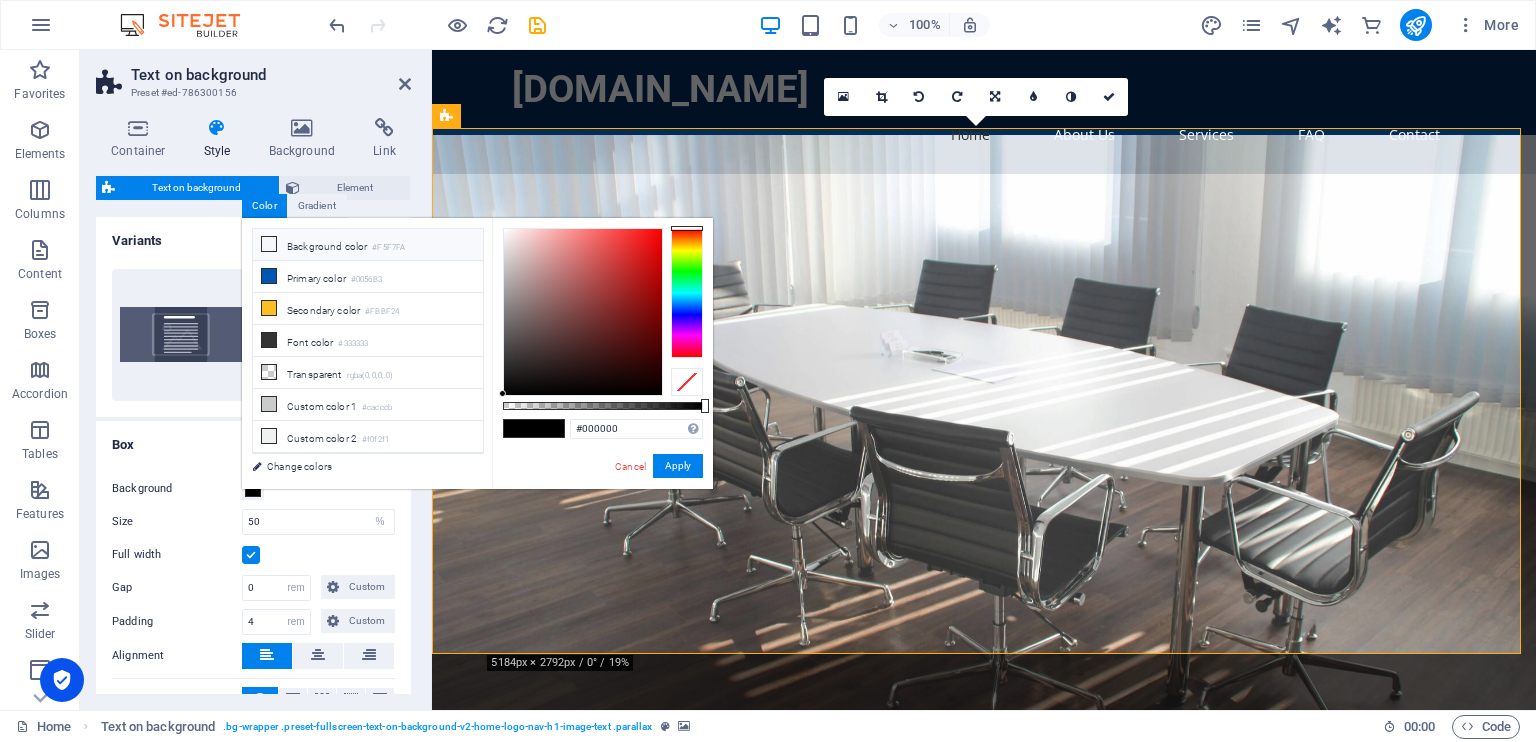 click at bounding box center [269, 244] 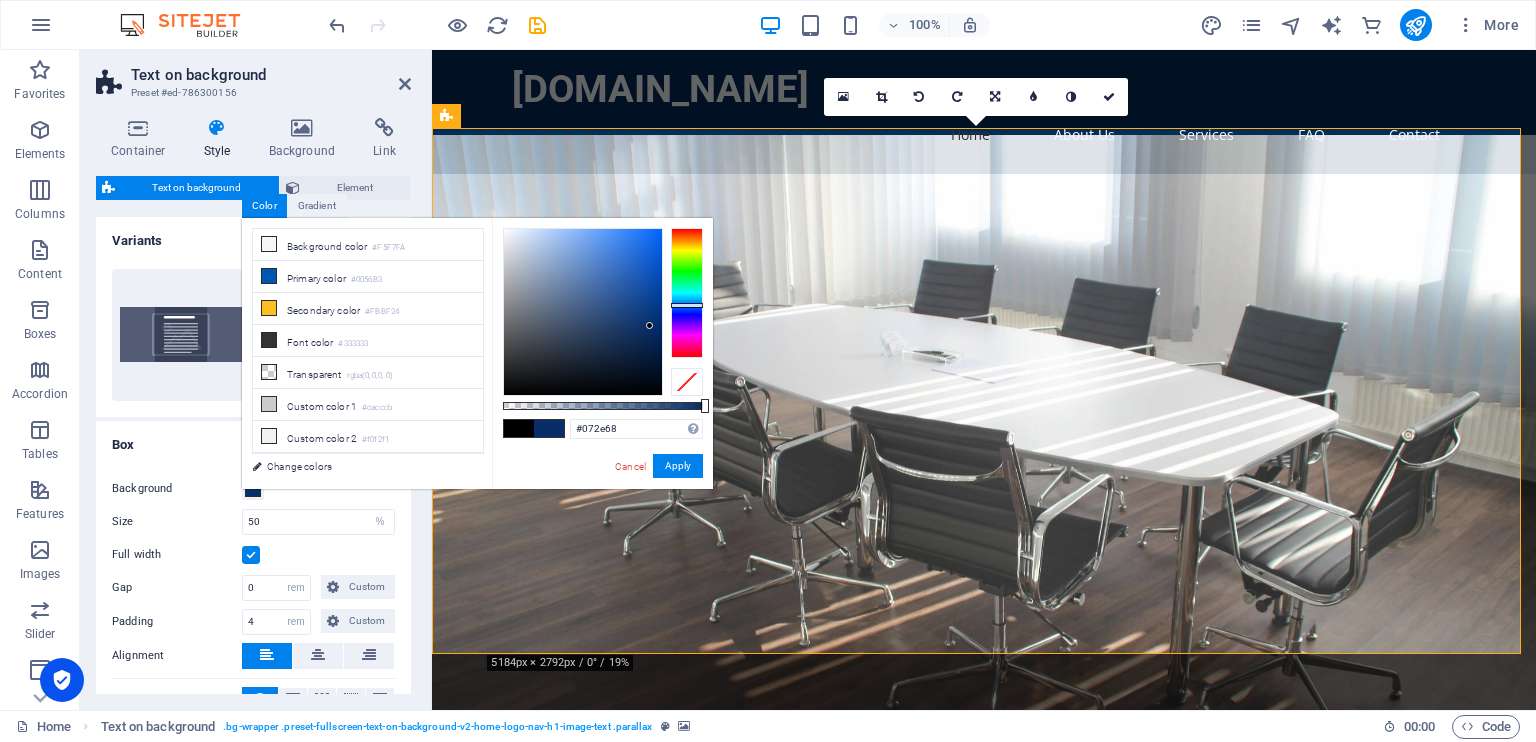 click at bounding box center (583, 312) 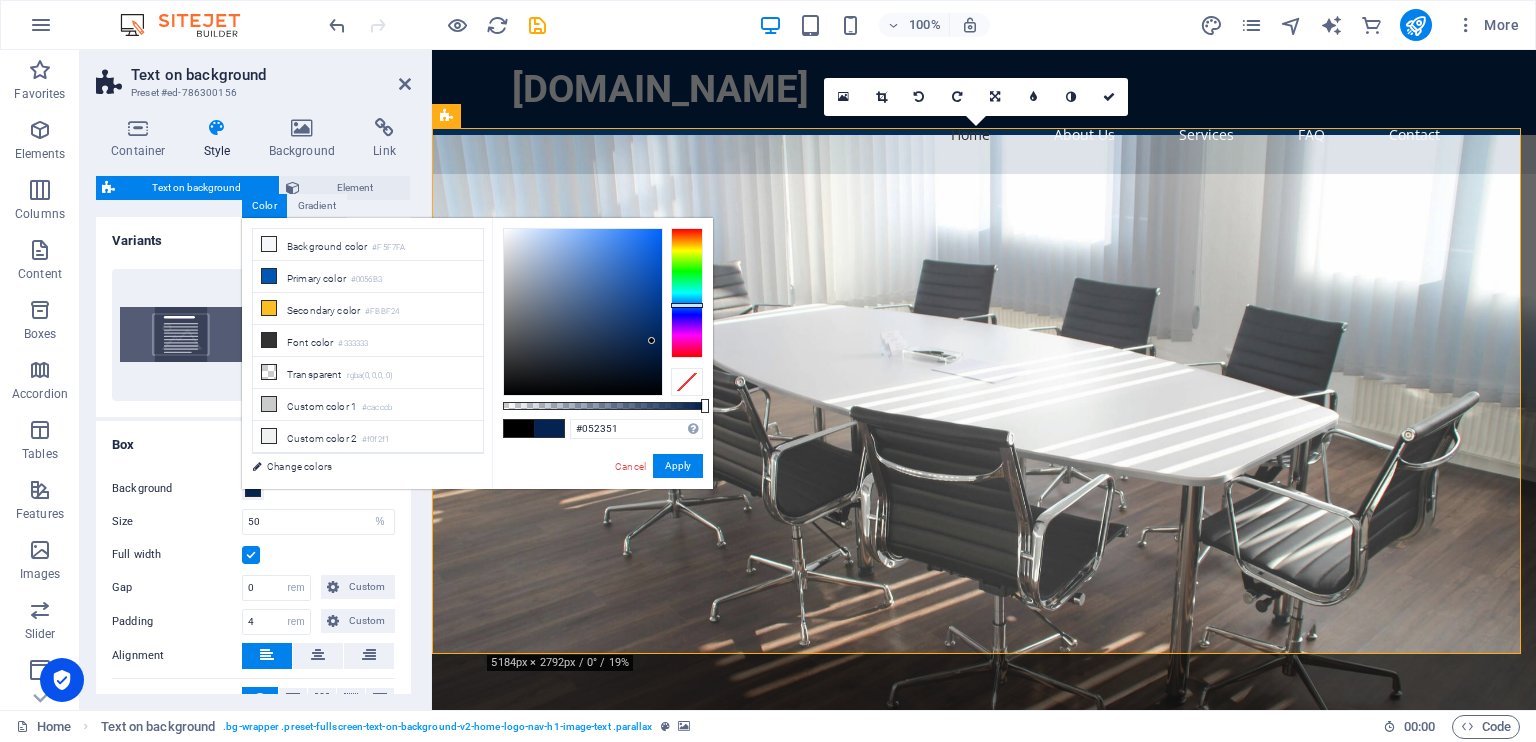 click at bounding box center (583, 312) 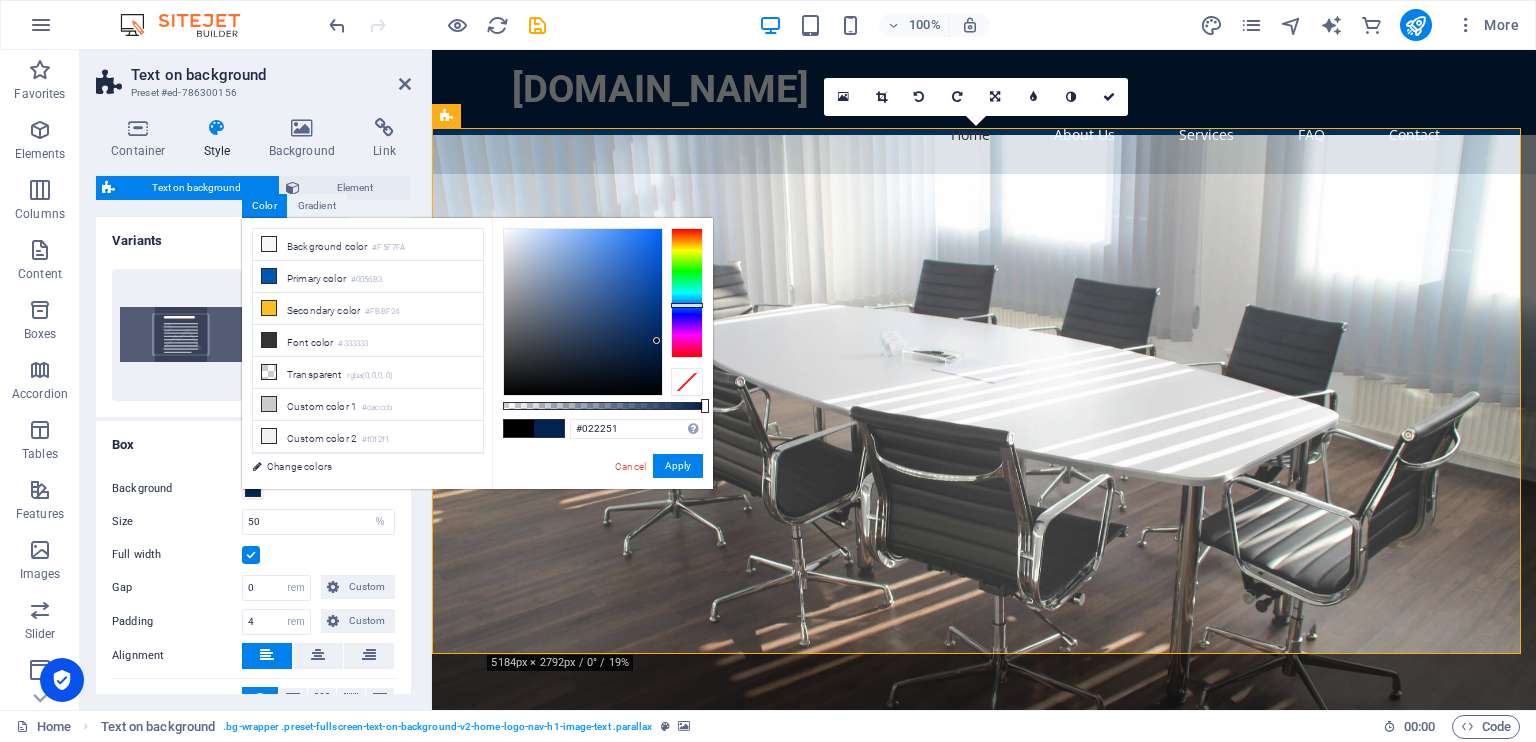 click at bounding box center (583, 312) 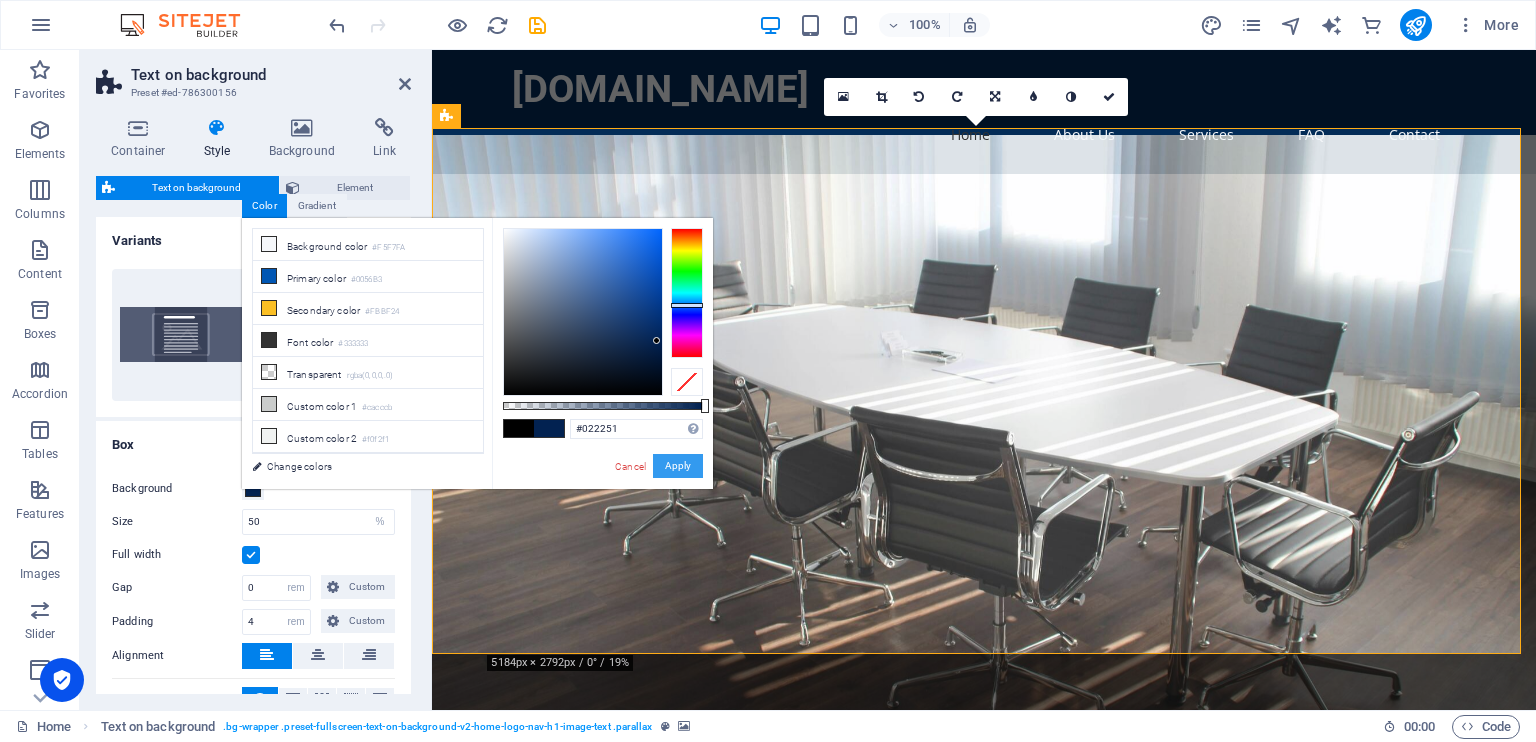 click on "Apply" at bounding box center [678, 466] 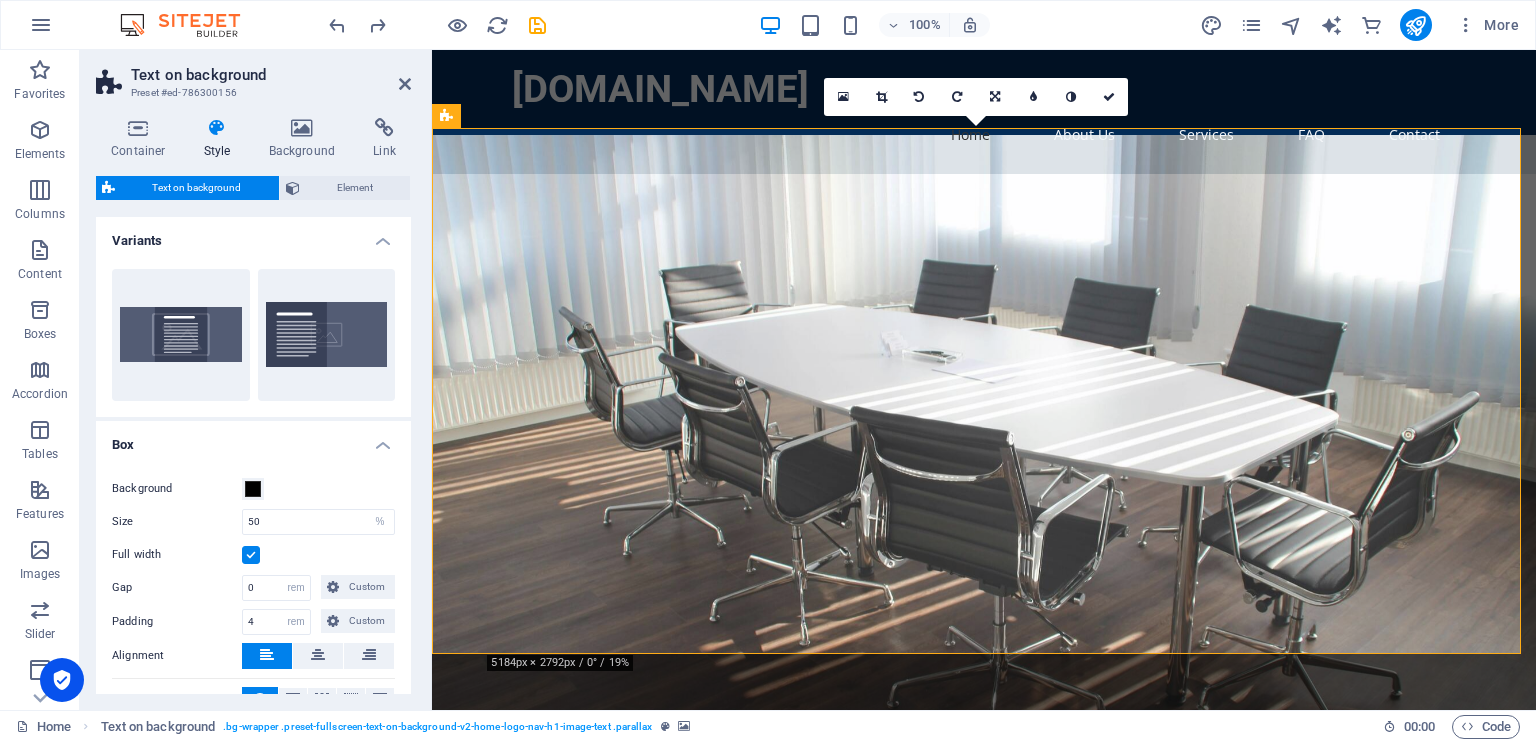 click at bounding box center [984, 432] 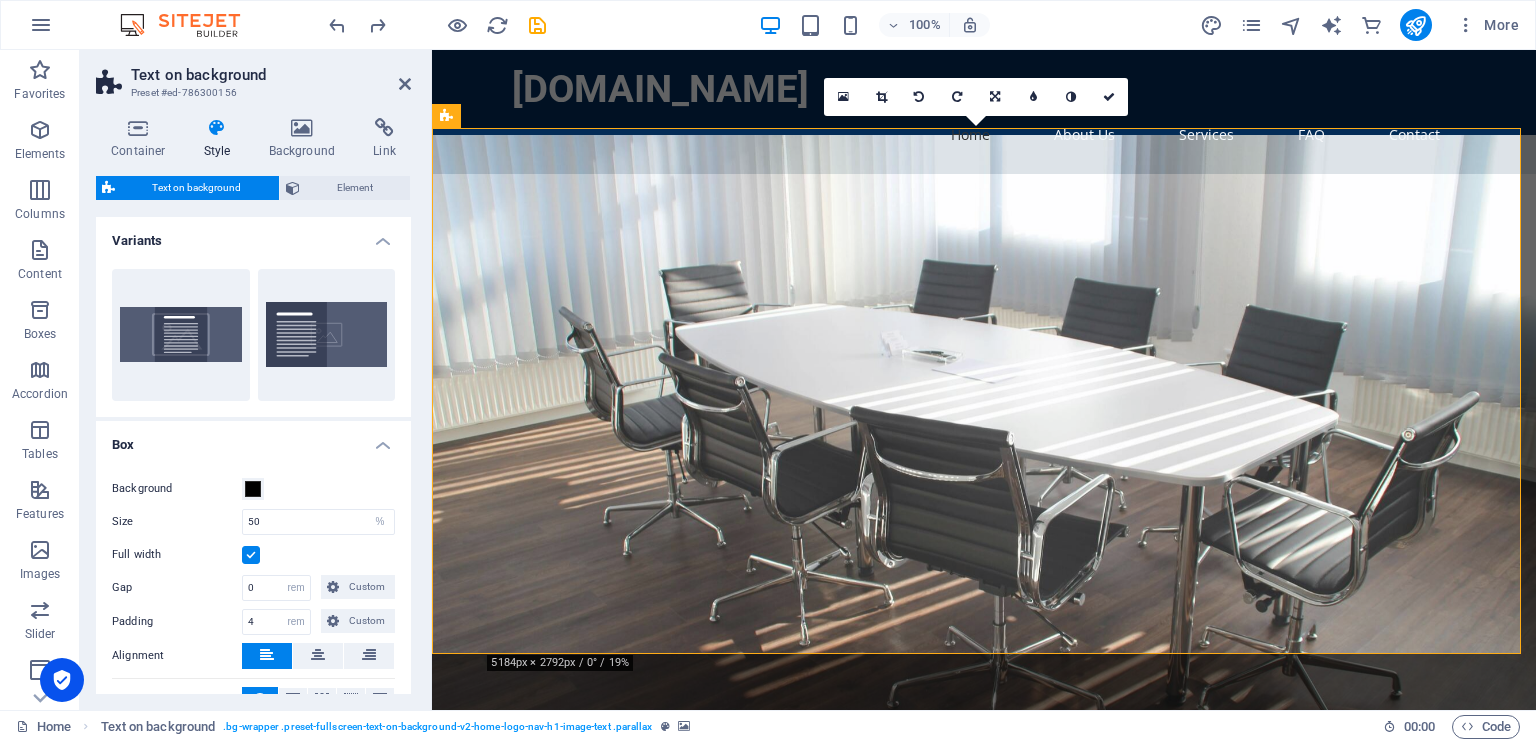 click at bounding box center (984, 432) 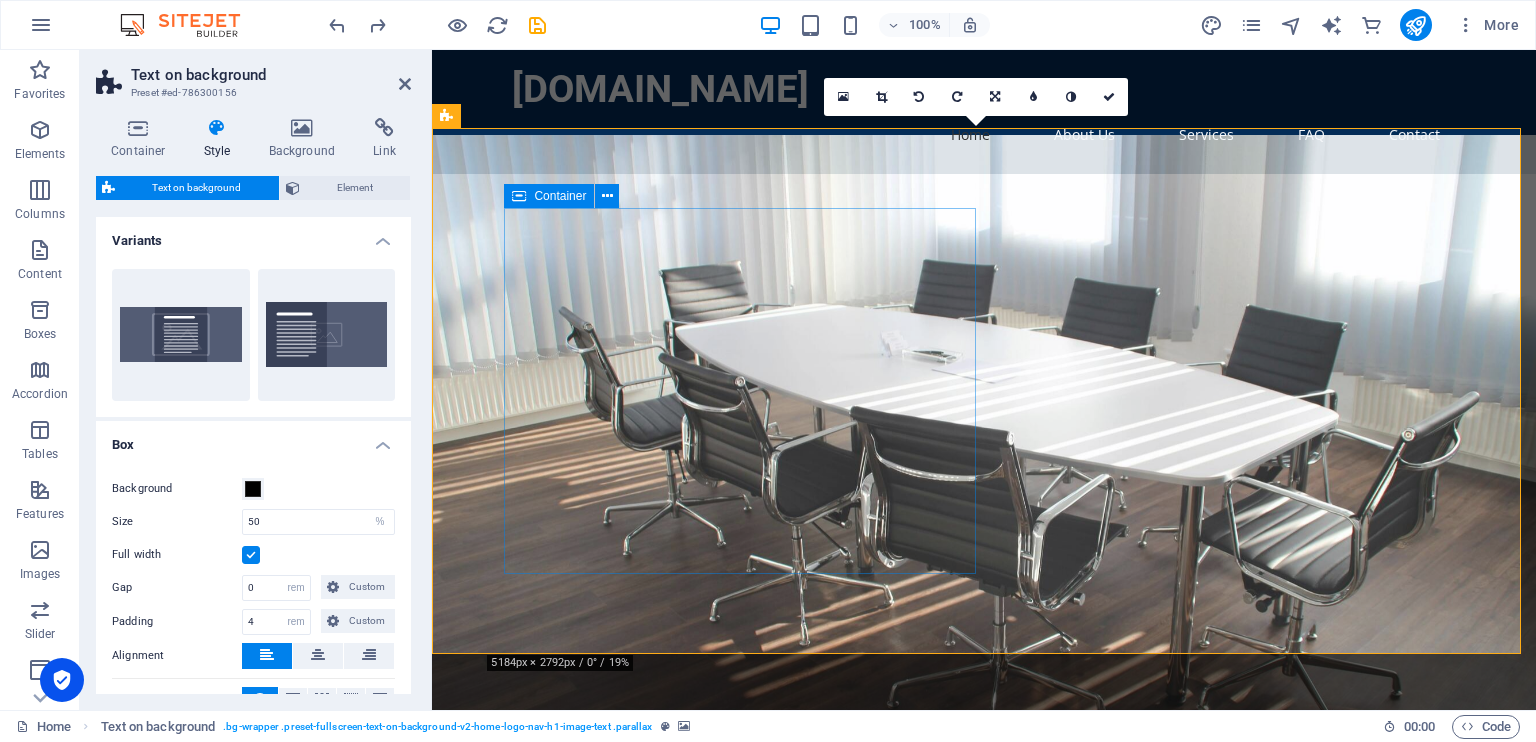 click on "Efficient Debt Collection Services for Educational Institutions At [GEOGRAPHIC_DATA], we specialize in helping educational institutions recover outstanding debts efficiently and professionally. Our innovative self-service client portal allows schools and universities to manage their accounts seamlessly." at bounding box center (984, 990) 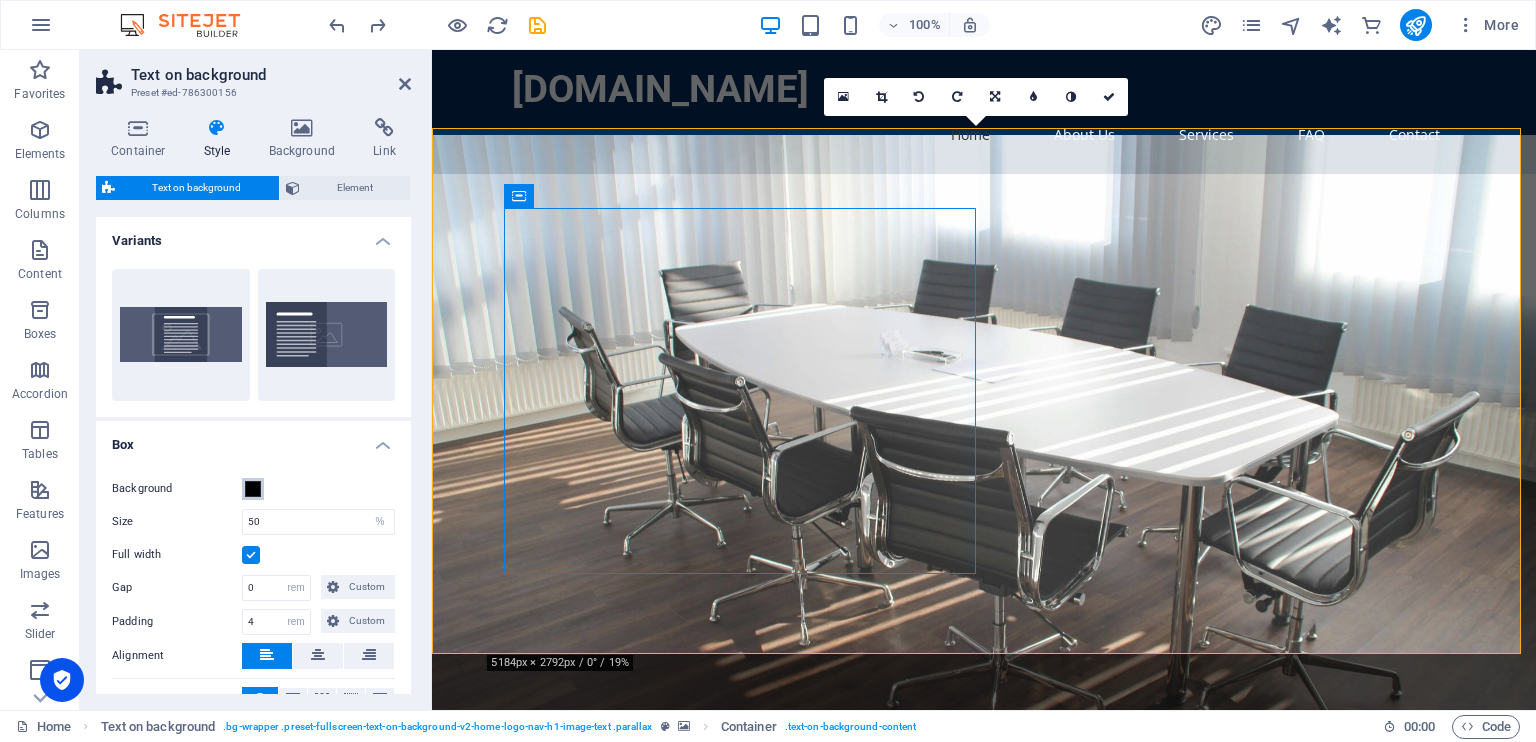 click at bounding box center [253, 489] 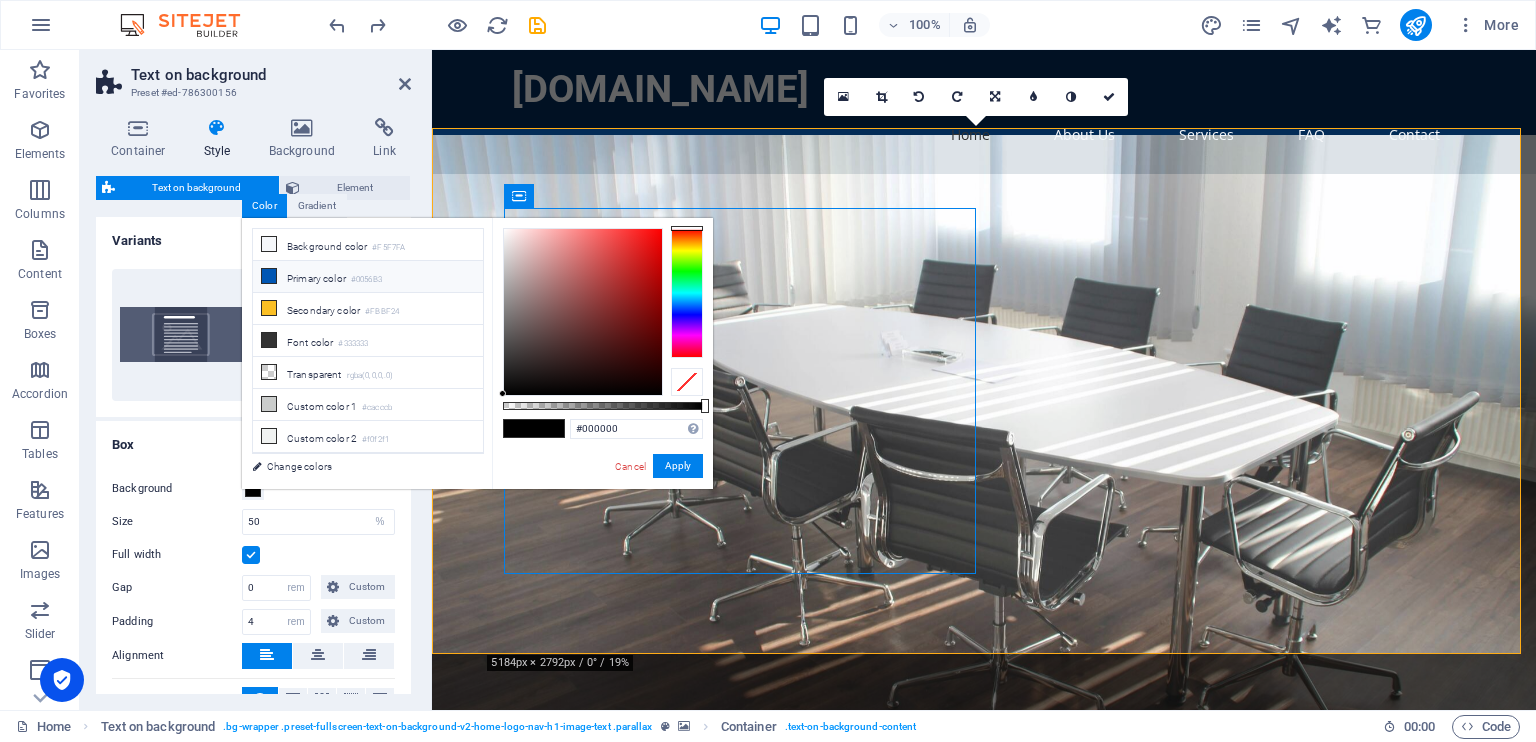 click on "Primary color
#0056B3" at bounding box center [368, 277] 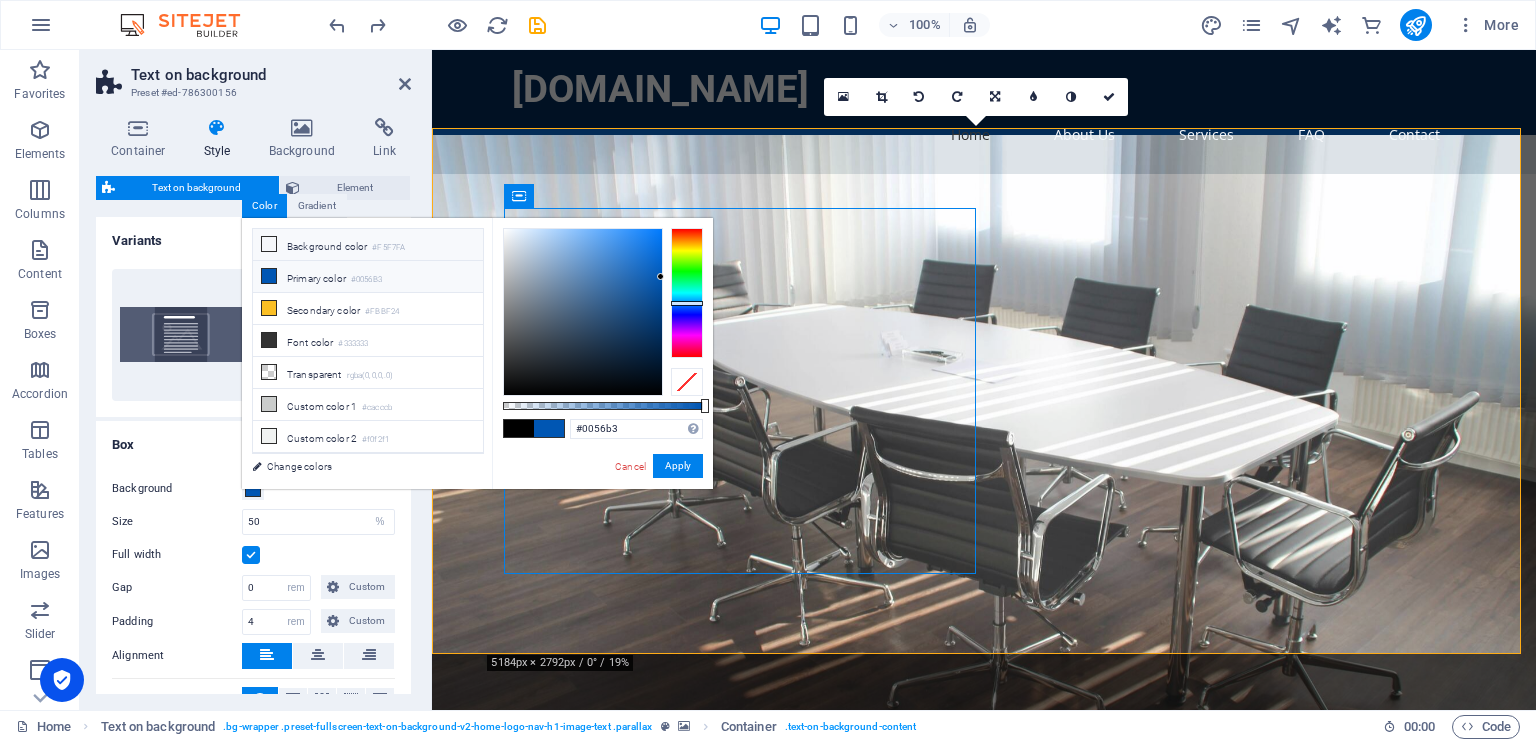 click at bounding box center [269, 244] 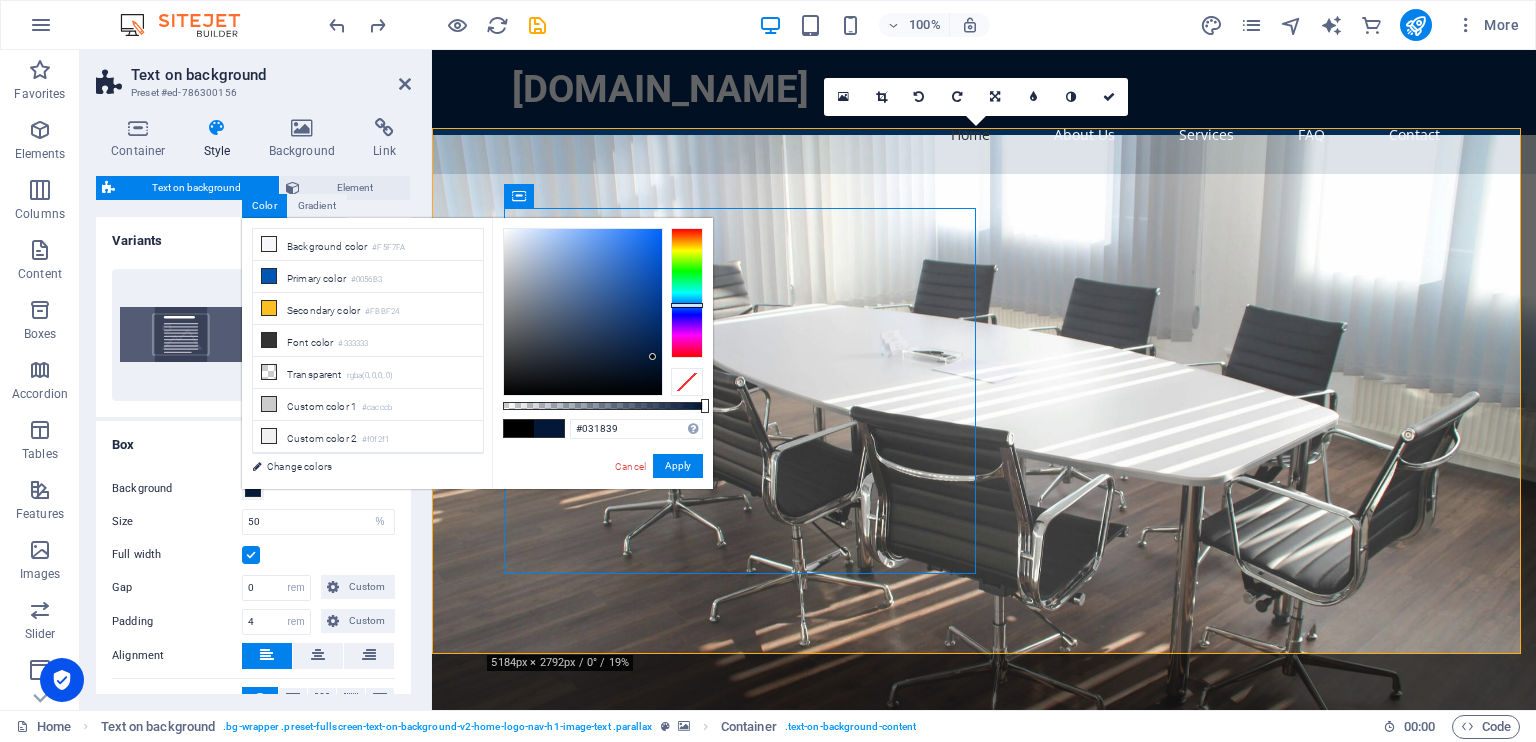 click at bounding box center [583, 312] 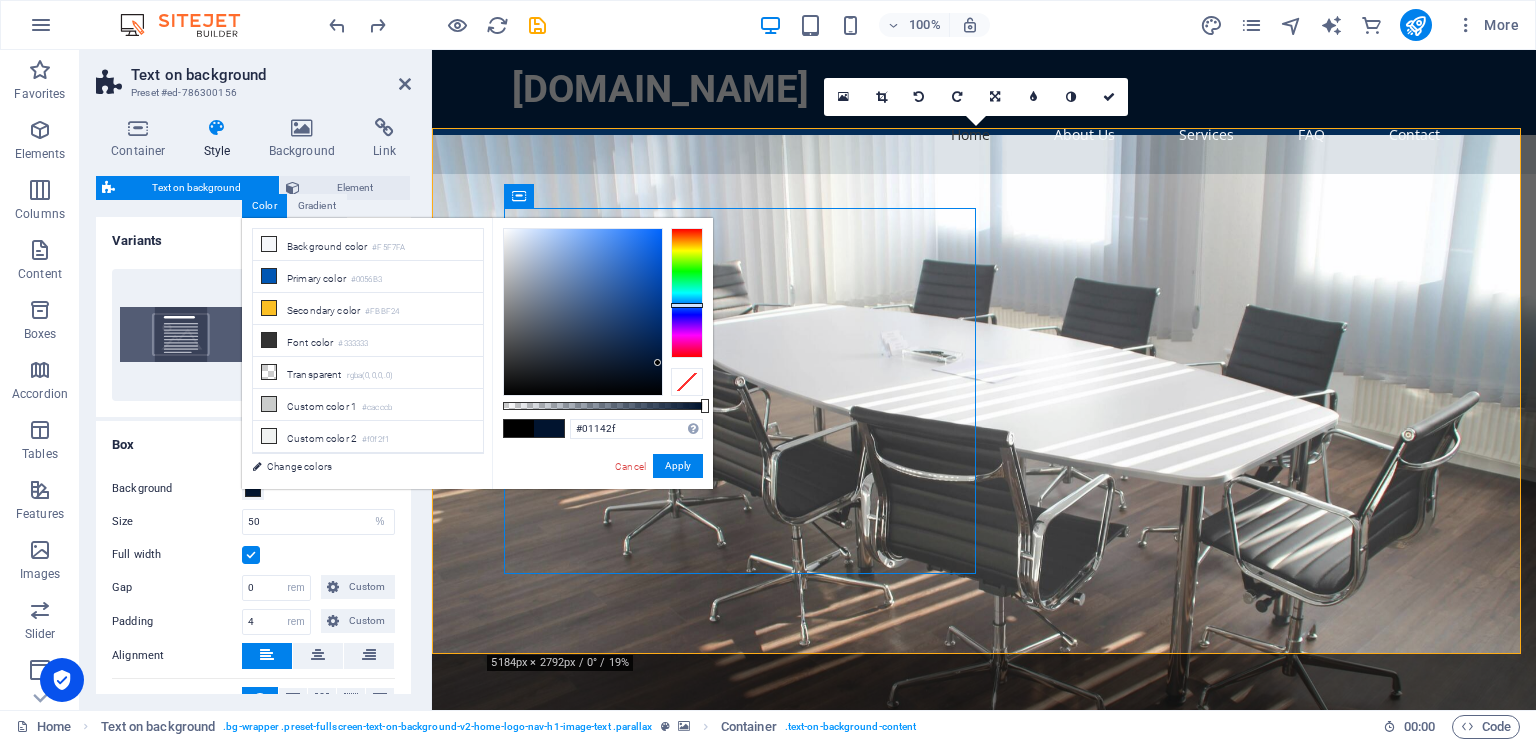 click at bounding box center (583, 312) 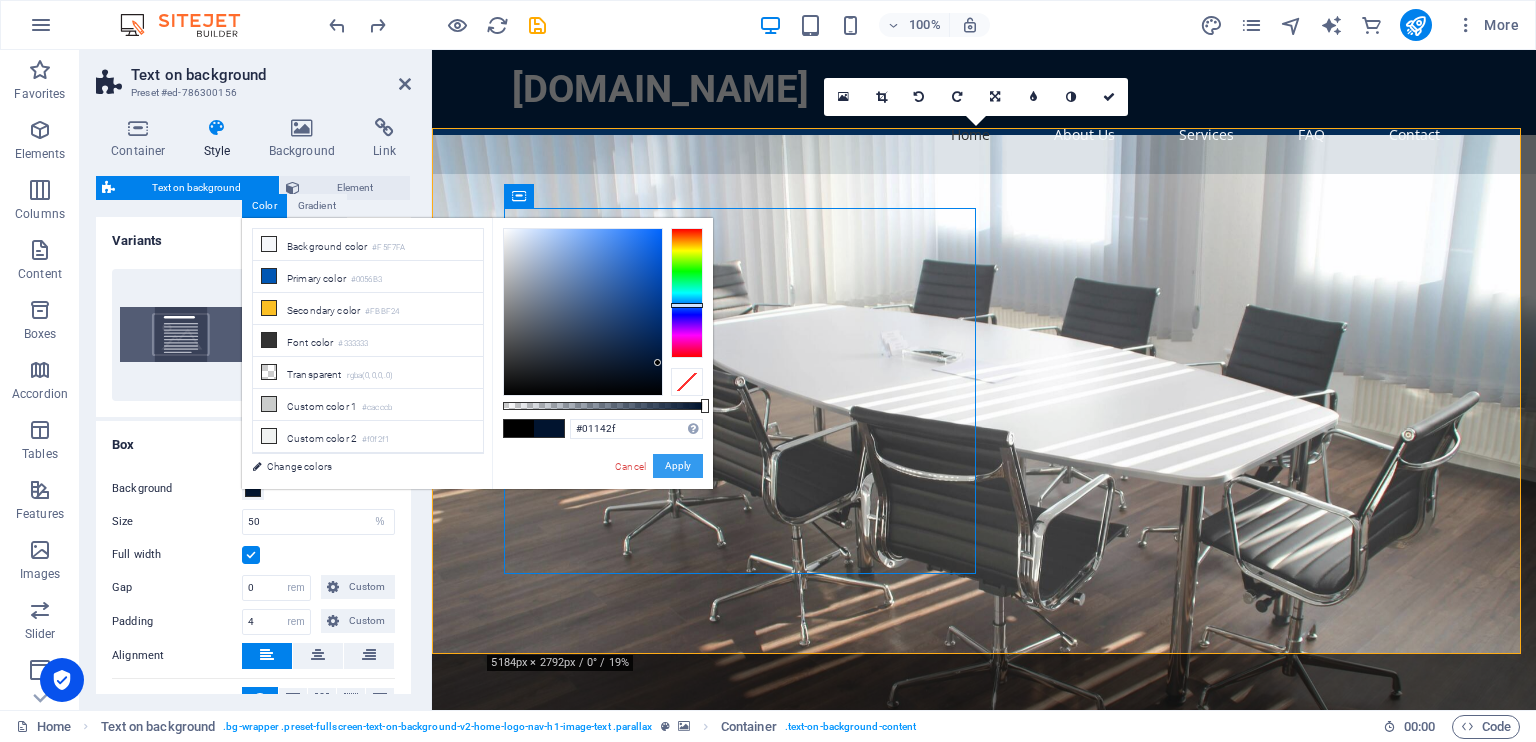 click on "Apply" at bounding box center [678, 466] 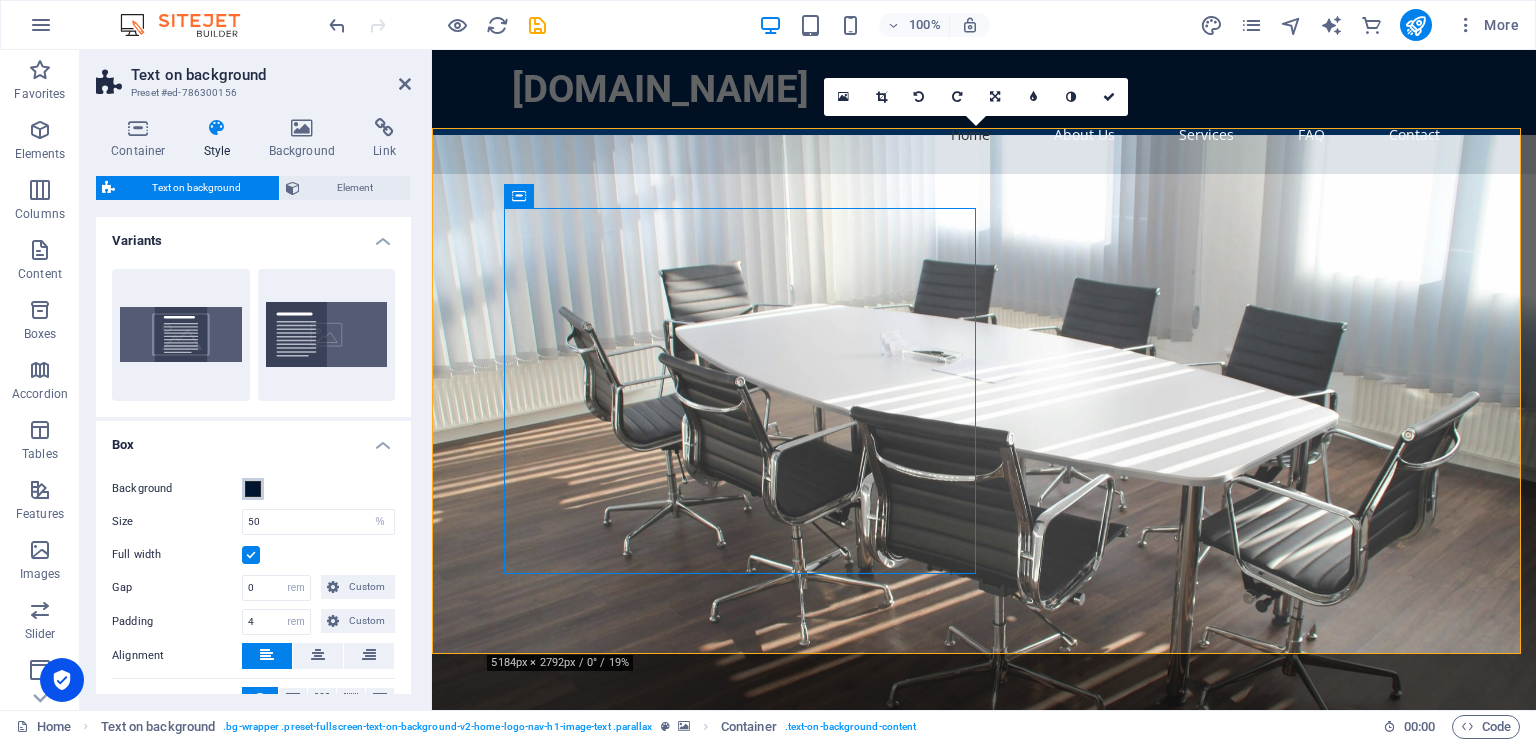 click at bounding box center (253, 489) 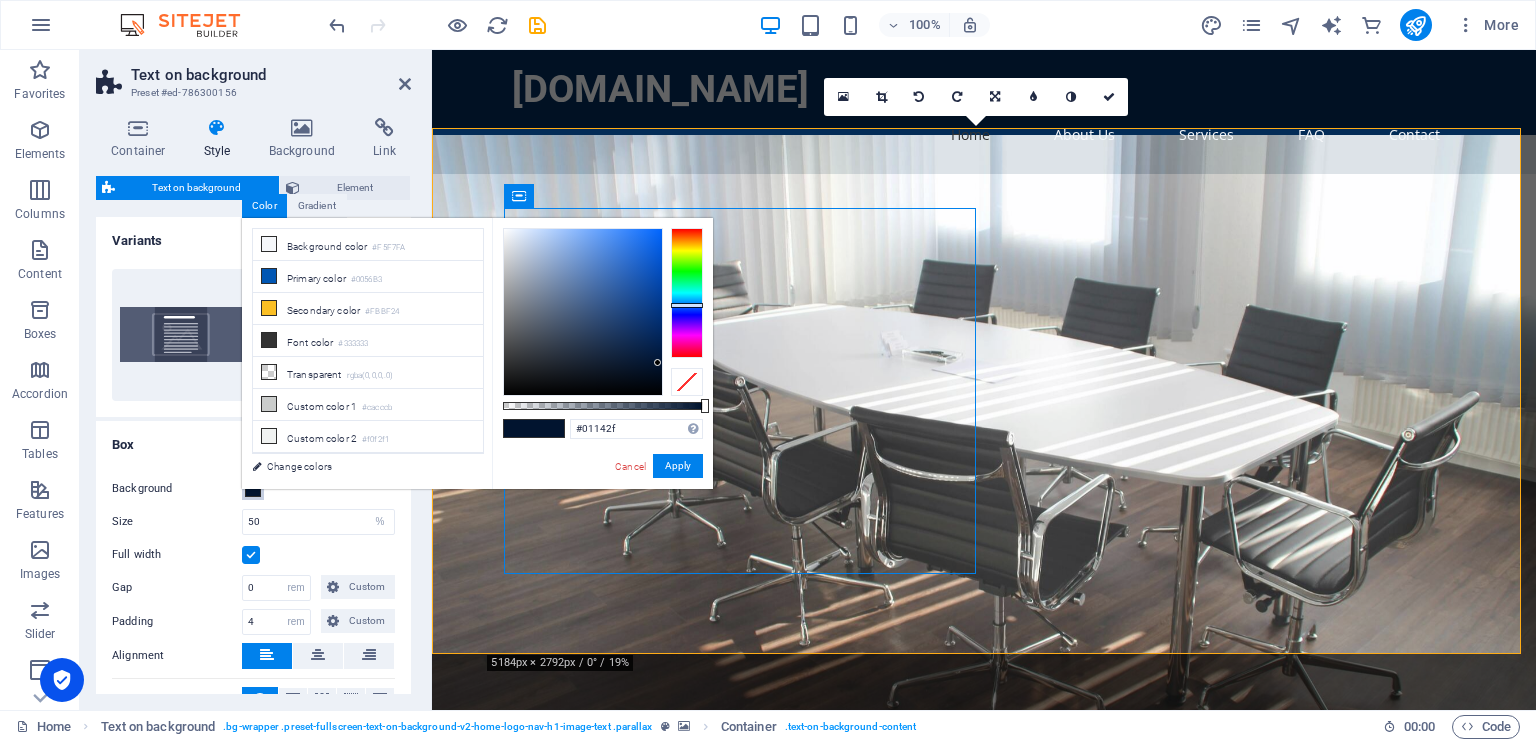 type on "#010f23" 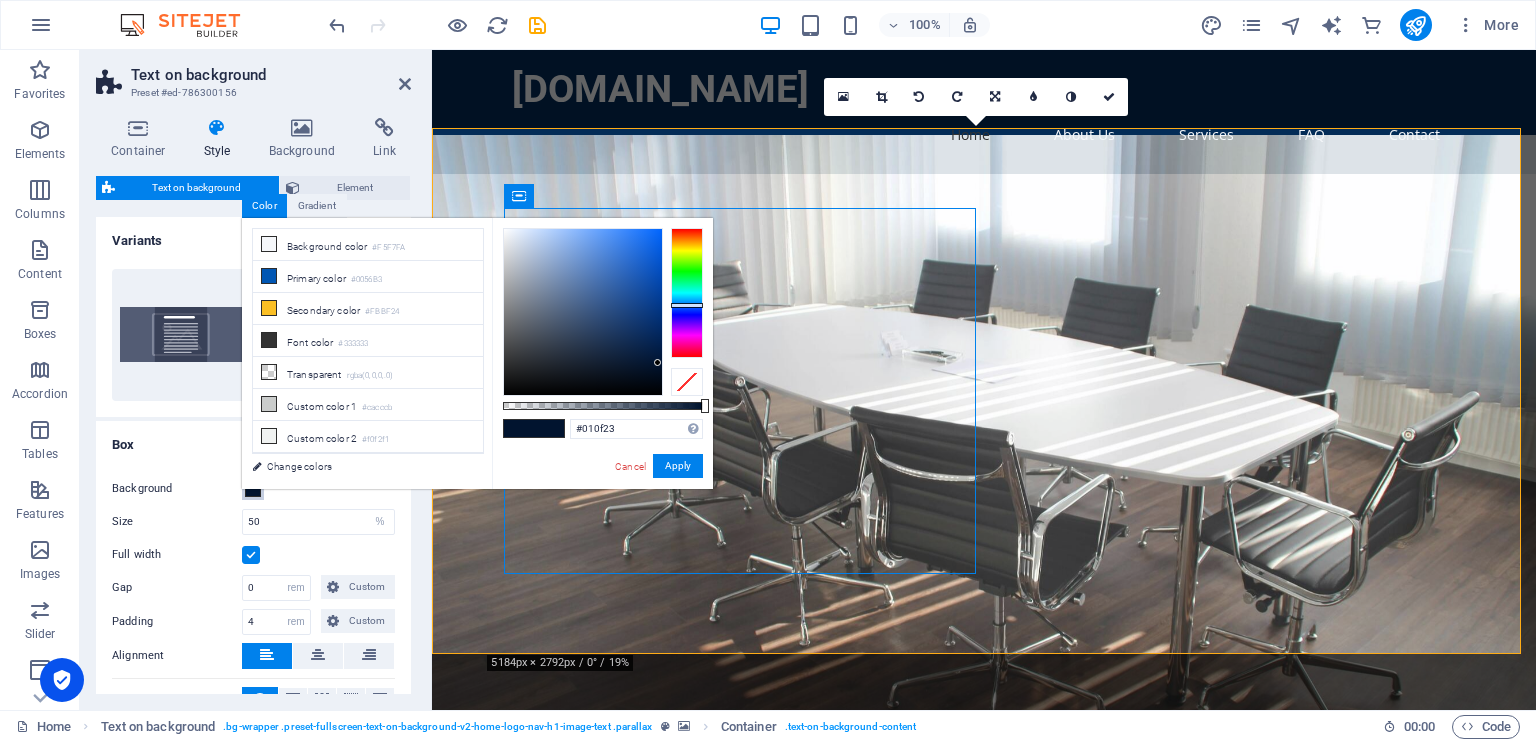 click at bounding box center [583, 312] 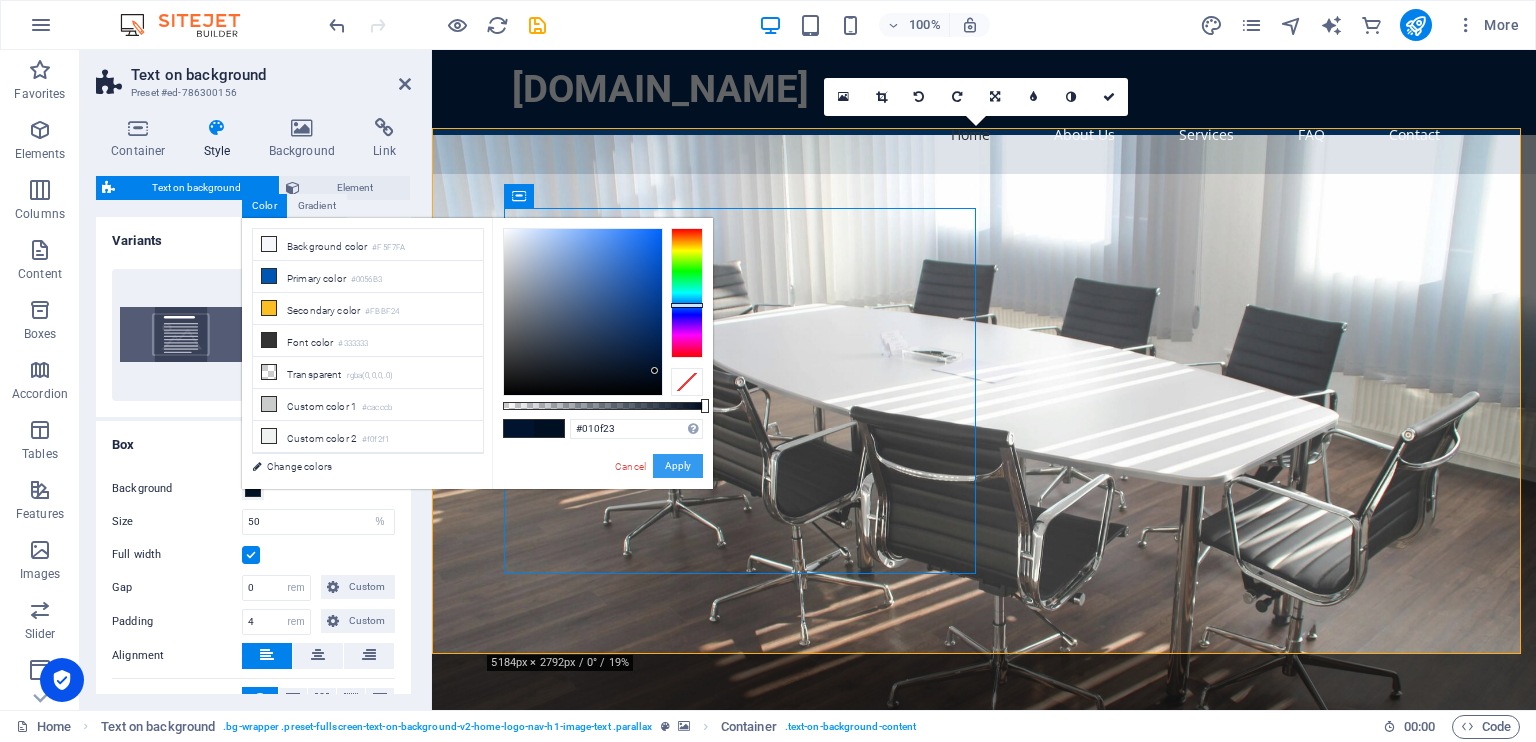 click on "Apply" at bounding box center [678, 466] 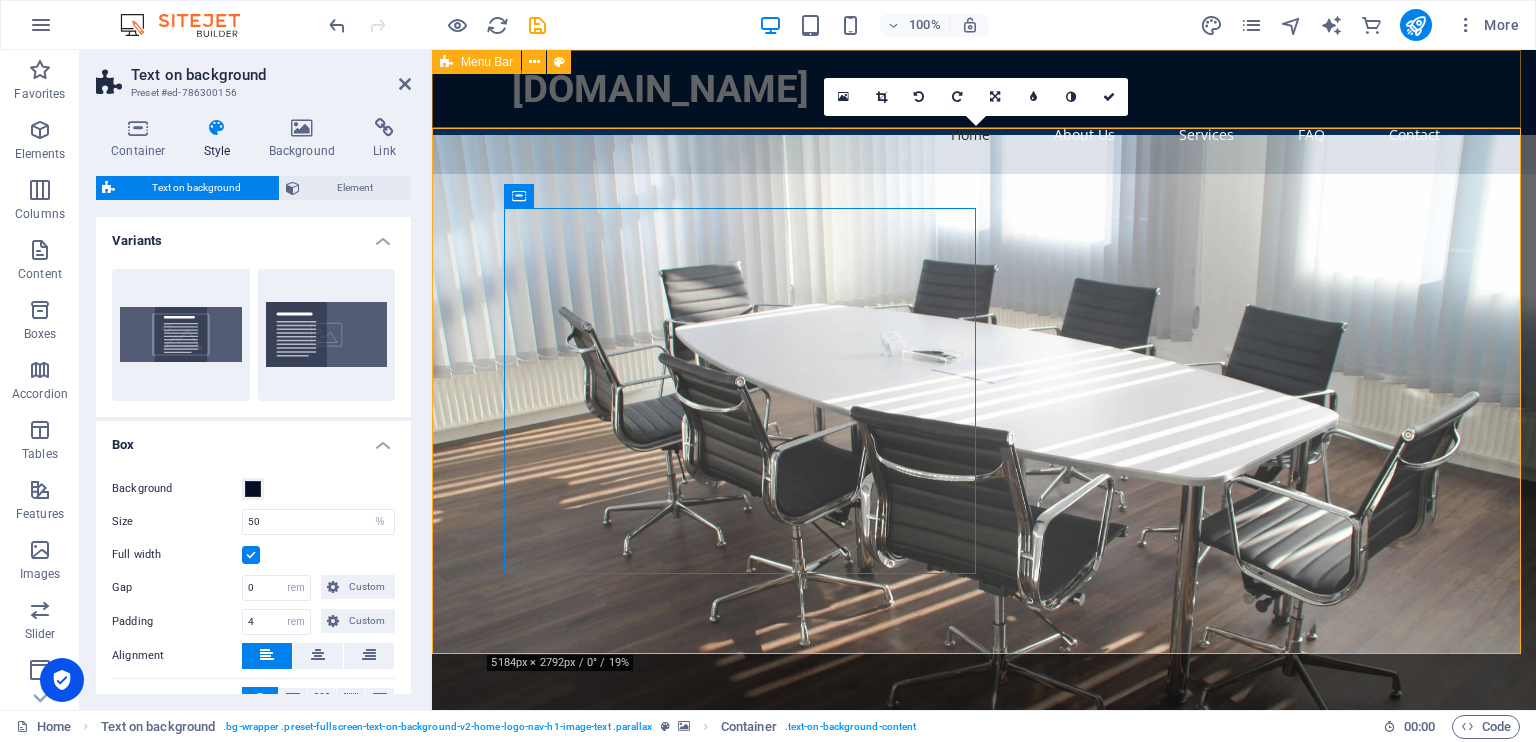 click on "[DOMAIN_NAME] Home About Us Services FAQ Contact" at bounding box center (984, 112) 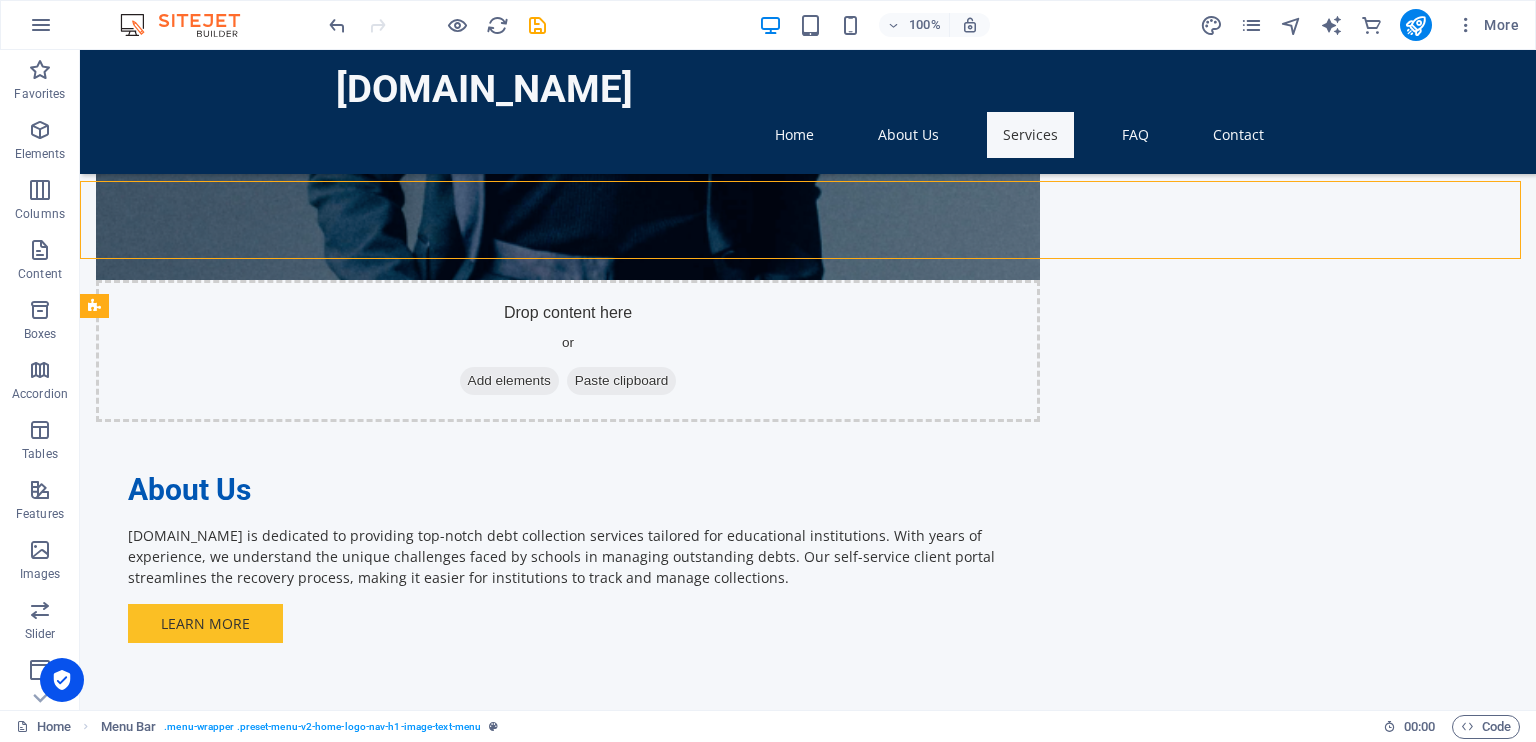 scroll, scrollTop: 1282, scrollLeft: 0, axis: vertical 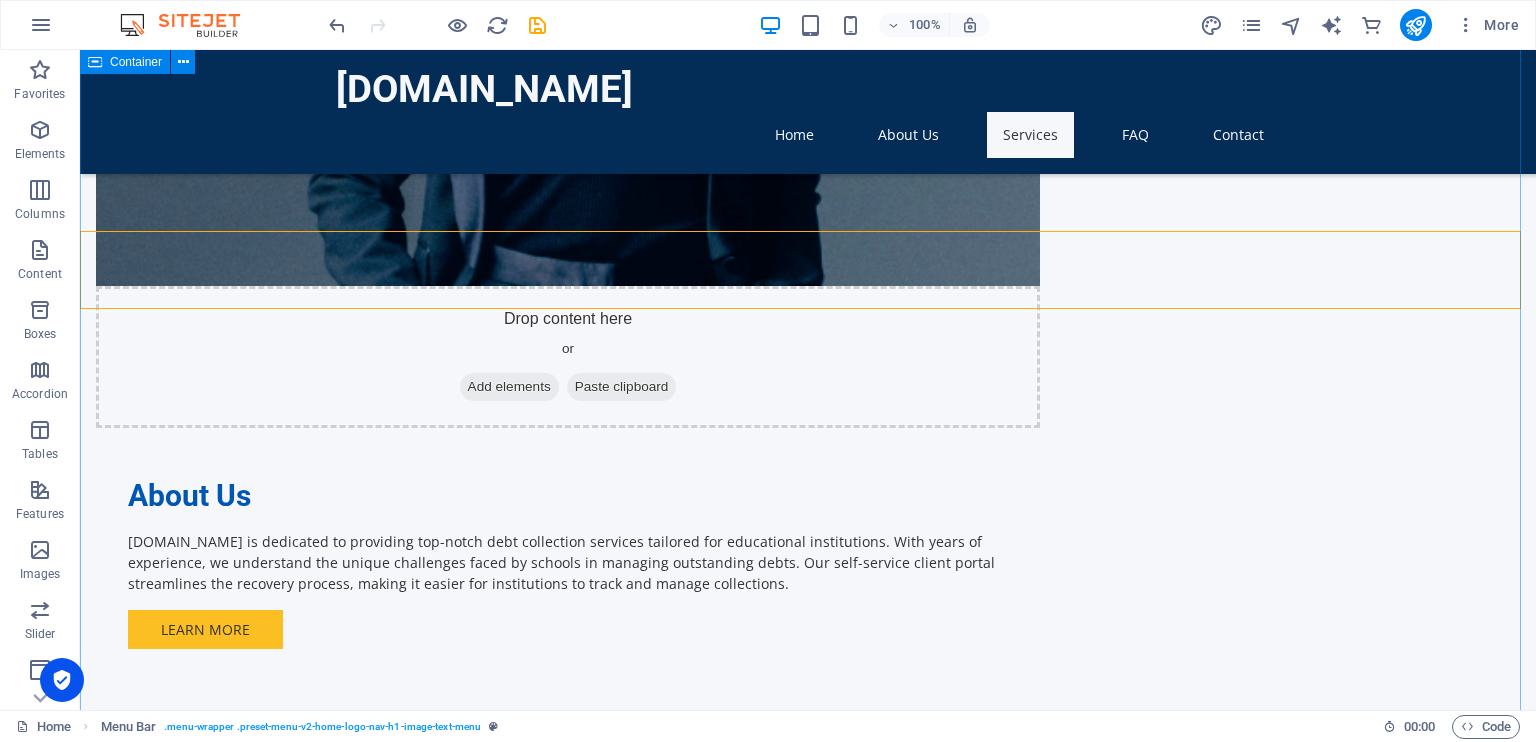click on "Our Services Comprehensive Debt Recovery We offer a full suite of debt recovery services, specialized for educational institutions, ensuring a professional approach to collection. Self-Service Client Portal Our innovative portal allows clients to monitor their accounts, submit inquiries, and track the status of collections in real time. Customized Collection Strategies We tailor our collection strategies to fit the unique needs of each educational institution, maximizing recovery rates. Reporting and Analytics Receive detailed analytics and reports on your collections process to make informed financial decisions. Legal Support If necessary, we provide legal support to help recover debts through appropriate legal channels. Customer Support Our dedicated team is here to assist you every step of the way, answering queries and providing updates on your collections." at bounding box center (808, 2189) 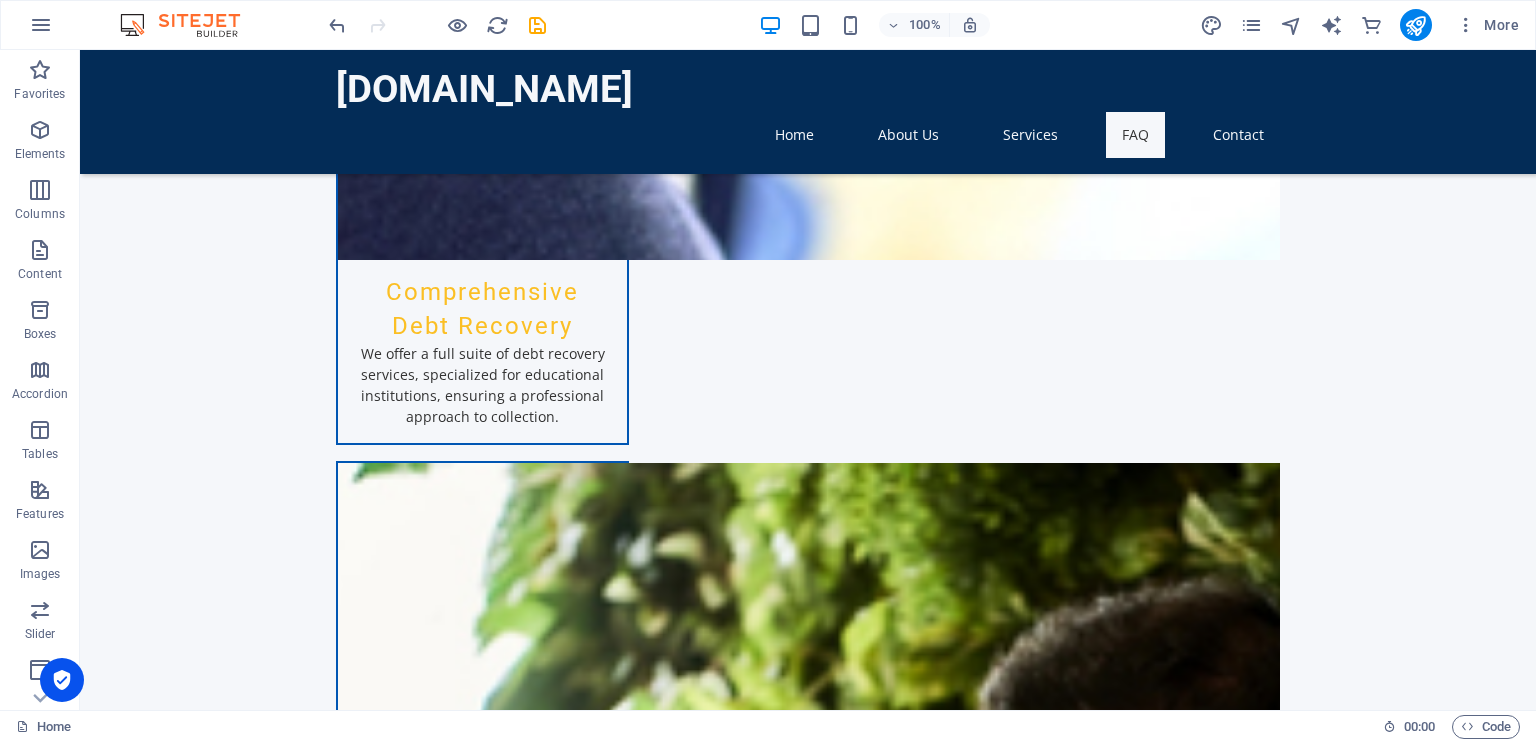 scroll, scrollTop: 2217, scrollLeft: 0, axis: vertical 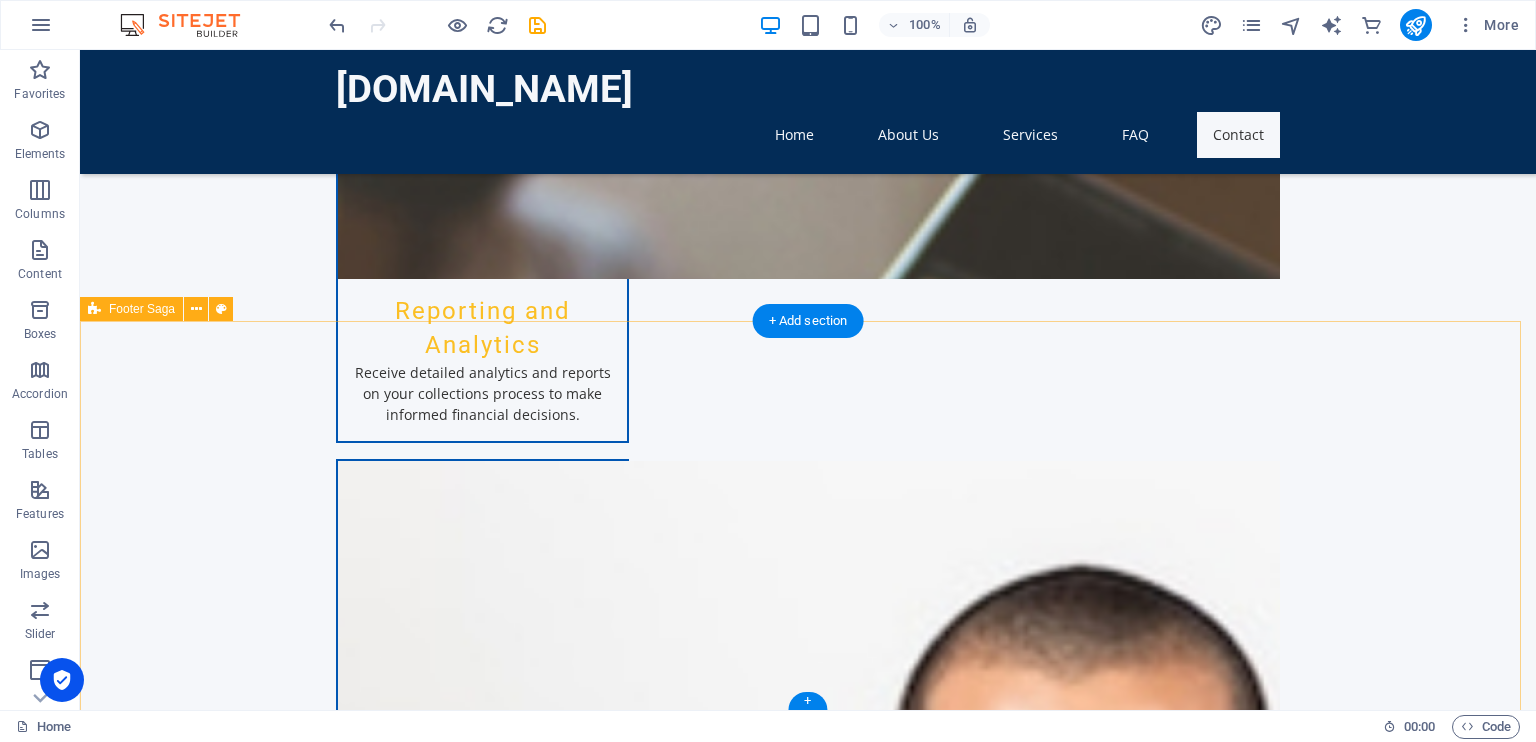 click on "[DOMAIN_NAME] Asfur is committed to helping educational institutions recover outstanding debts efficiently, fostering financial health for a better educational environment. For more information, reach out to us at [EMAIL_ADDRESS][DOMAIN_NAME] or call [PHONE_NUMBER]. Contact [STREET_ADDRESS] Phone:  [PHONE_NUMBER] Mobile:  Email:  [EMAIL_ADDRESS][DOMAIN_NAME] Navigation Home About Us Services FAQ Contact Legal Notice Privacy Policy Social media Facebook X Instagram" at bounding box center (808, 3501) 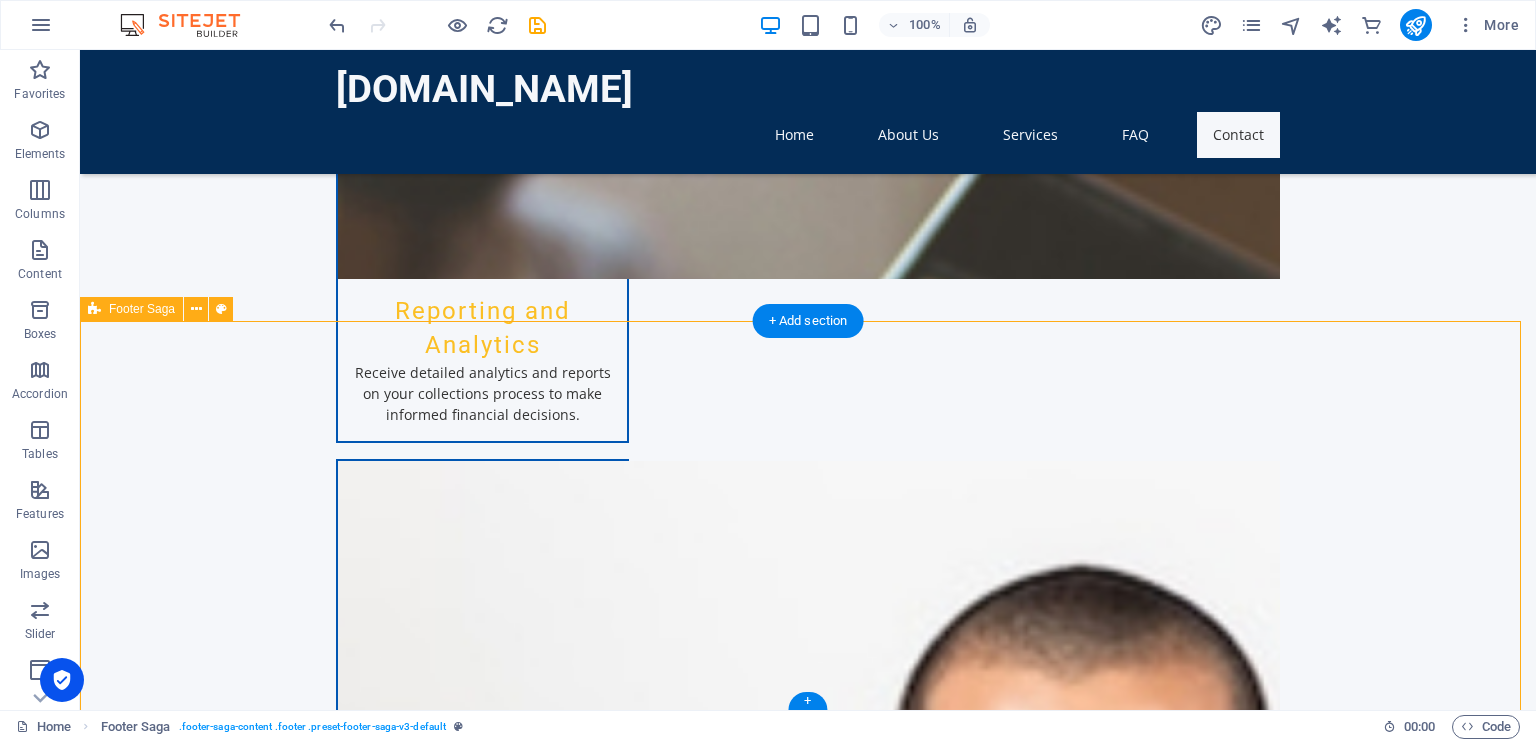 click on "[DOMAIN_NAME] Asfur is committed to helping educational institutions recover outstanding debts efficiently, fostering financial health for a better educational environment. For more information, reach out to us at [EMAIL_ADDRESS][DOMAIN_NAME] or call [PHONE_NUMBER]. Contact [STREET_ADDRESS] Phone:  [PHONE_NUMBER] Mobile:  Email:  [EMAIL_ADDRESS][DOMAIN_NAME] Navigation Home About Us Services FAQ Contact Legal Notice Privacy Policy Social media Facebook X Instagram" at bounding box center [808, 3501] 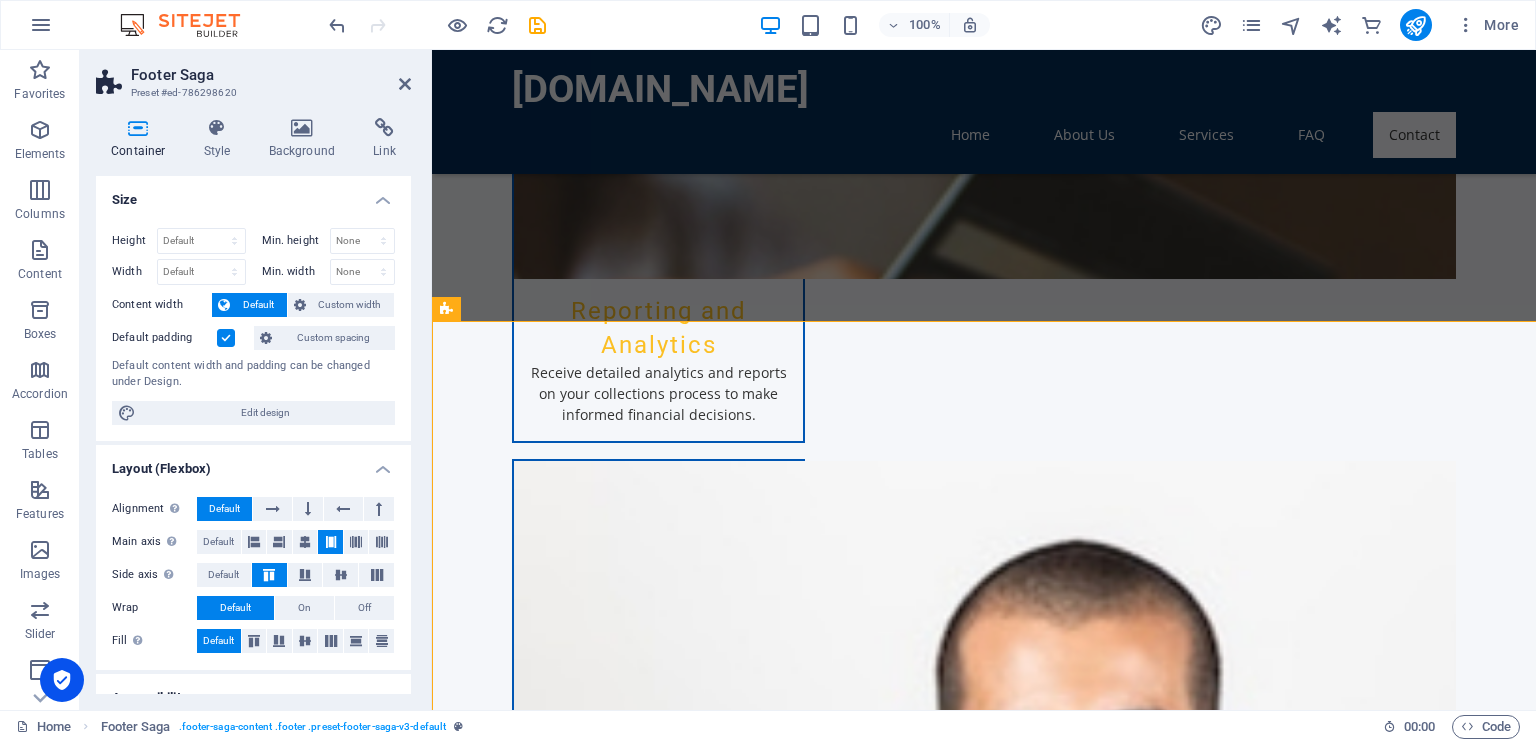 select on "rem" 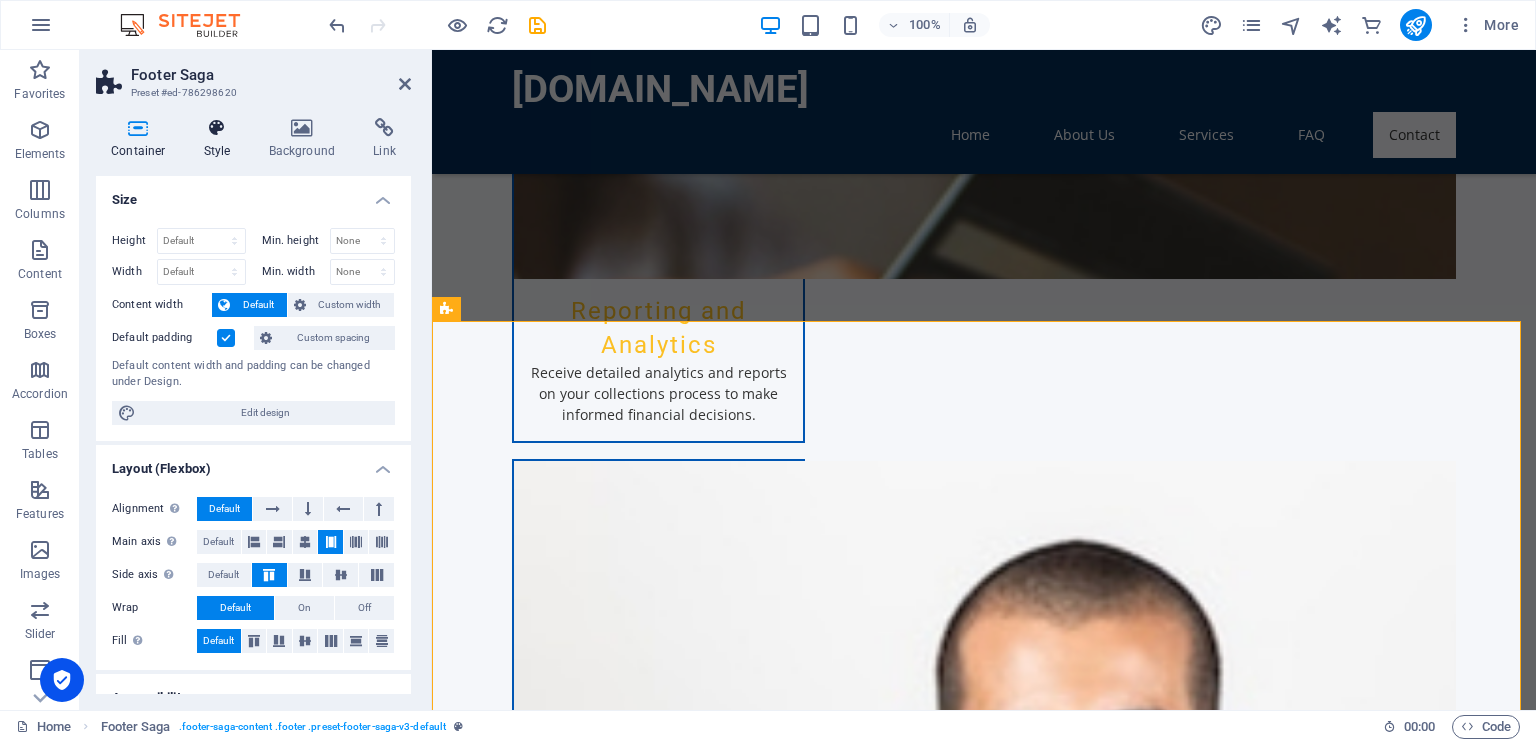 click at bounding box center [217, 128] 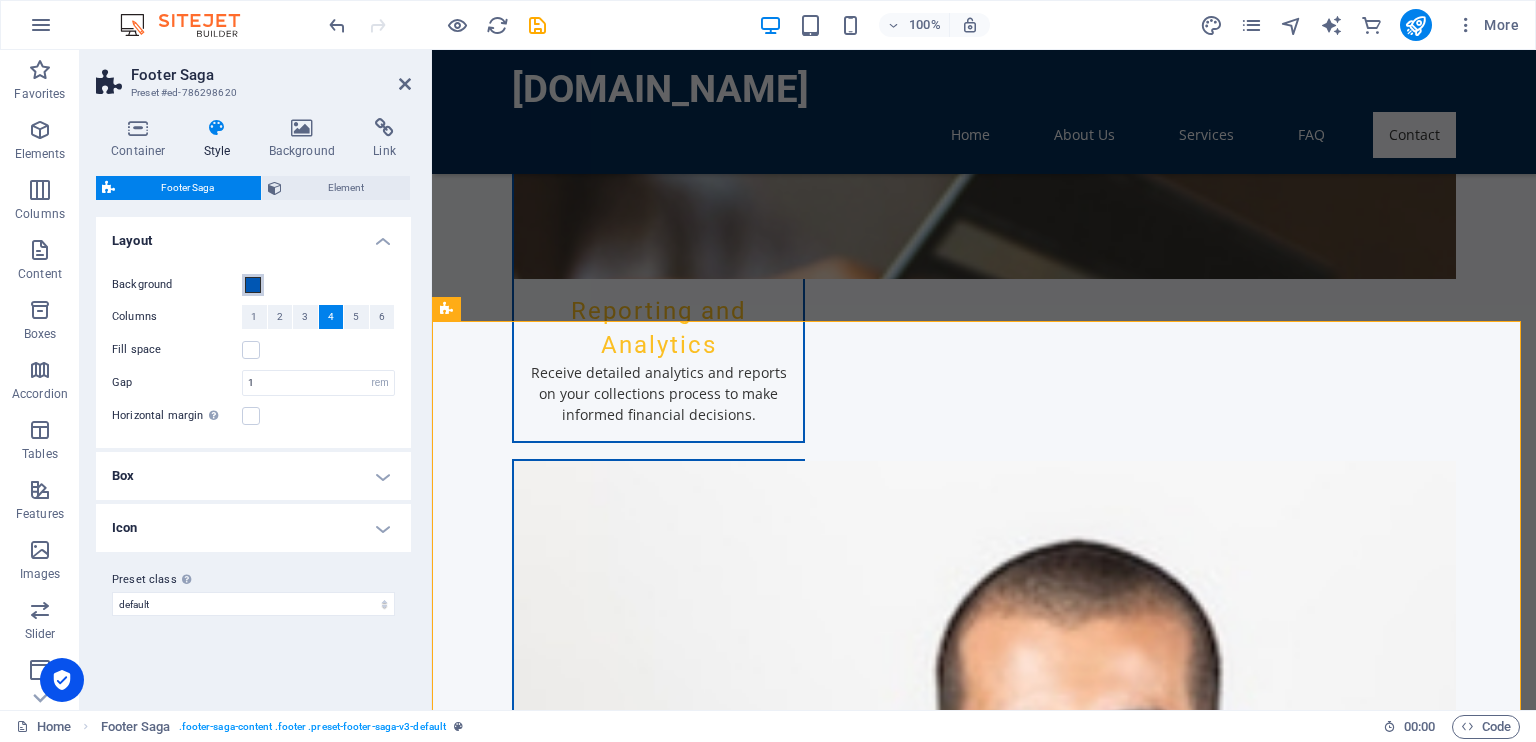 click at bounding box center (253, 285) 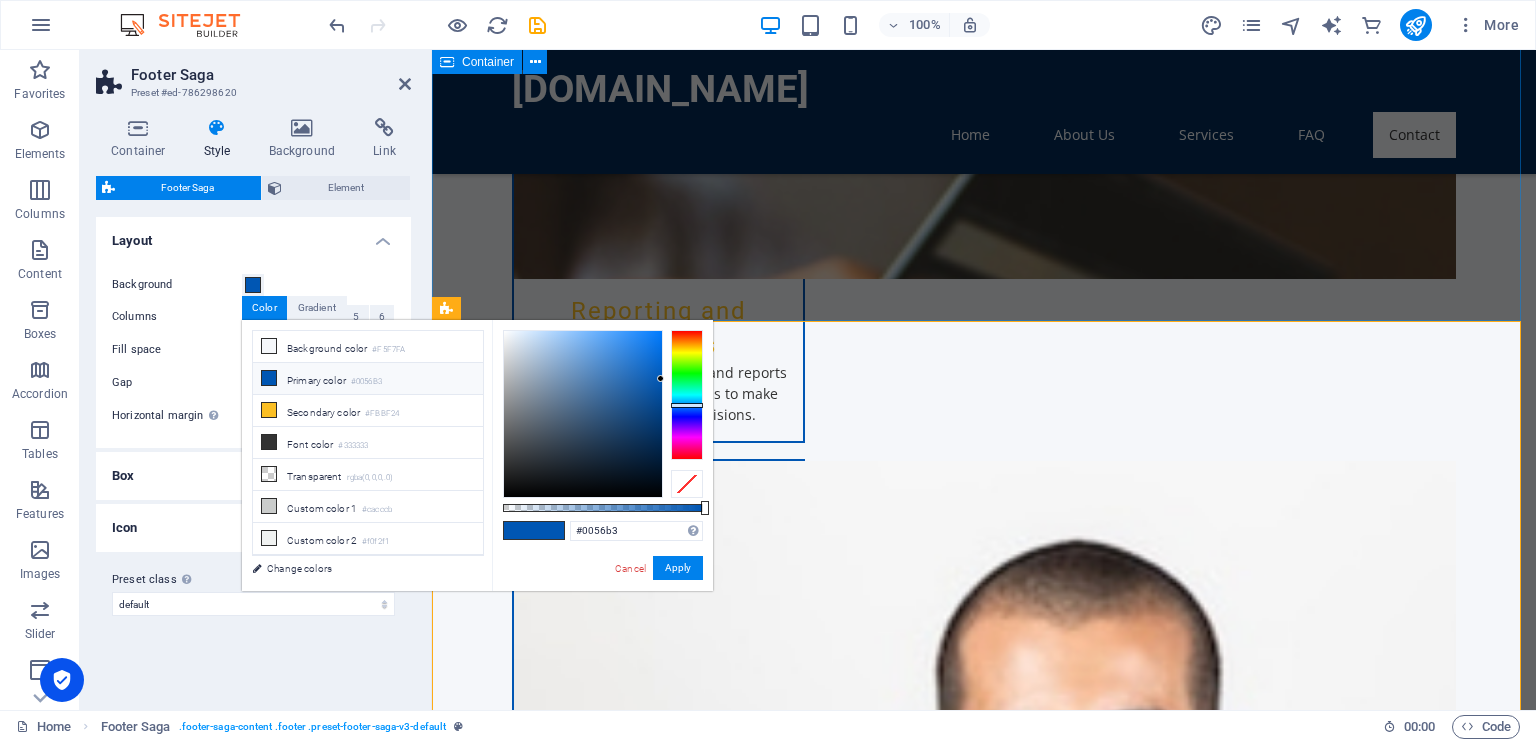 click on "Get in Touch with Us   I have read and understand the privacy policy. Unreadable? Regenerate Submit Inquiry" at bounding box center (984, 2740) 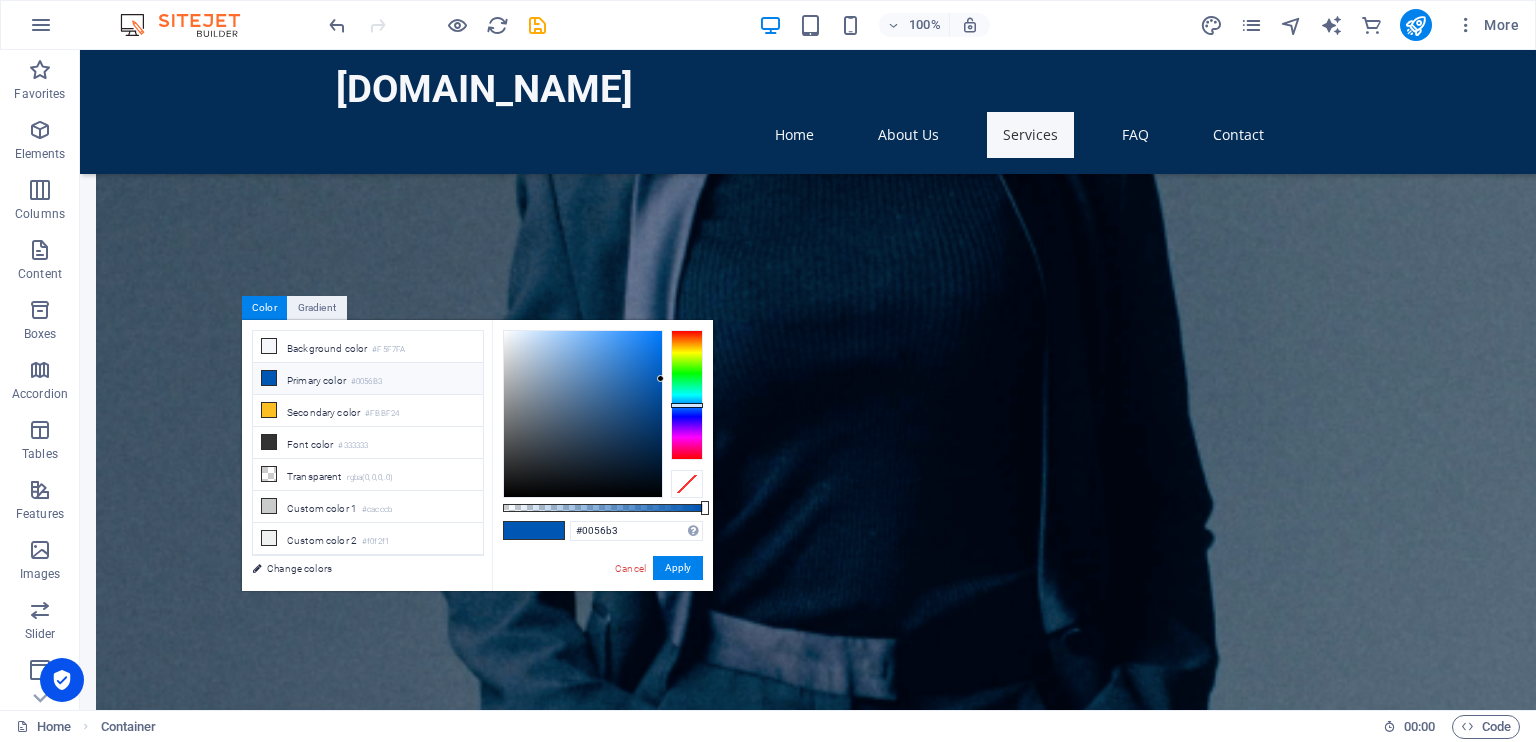 scroll, scrollTop: 1113, scrollLeft: 0, axis: vertical 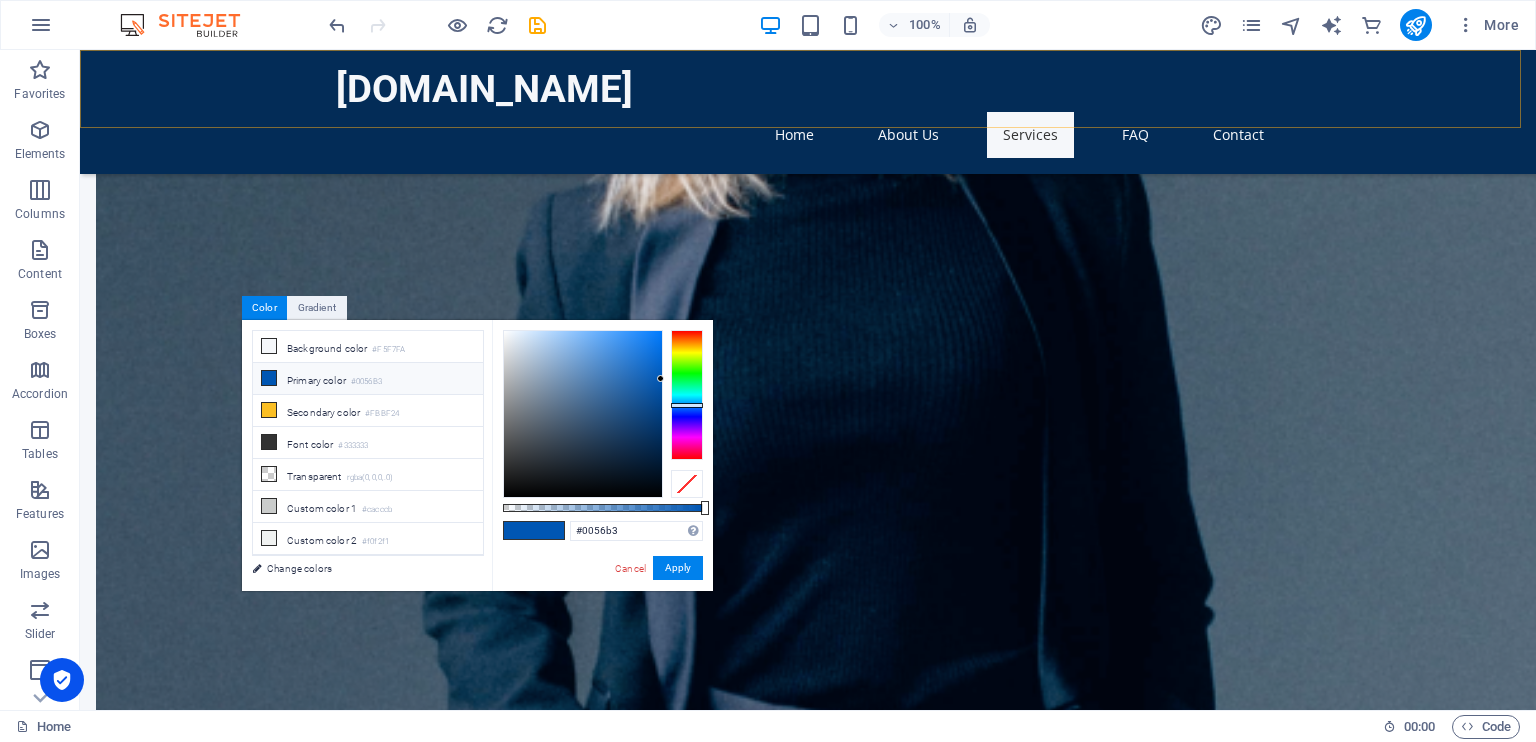 click on "[DOMAIN_NAME] Home About Us Services FAQ Contact" at bounding box center [808, 112] 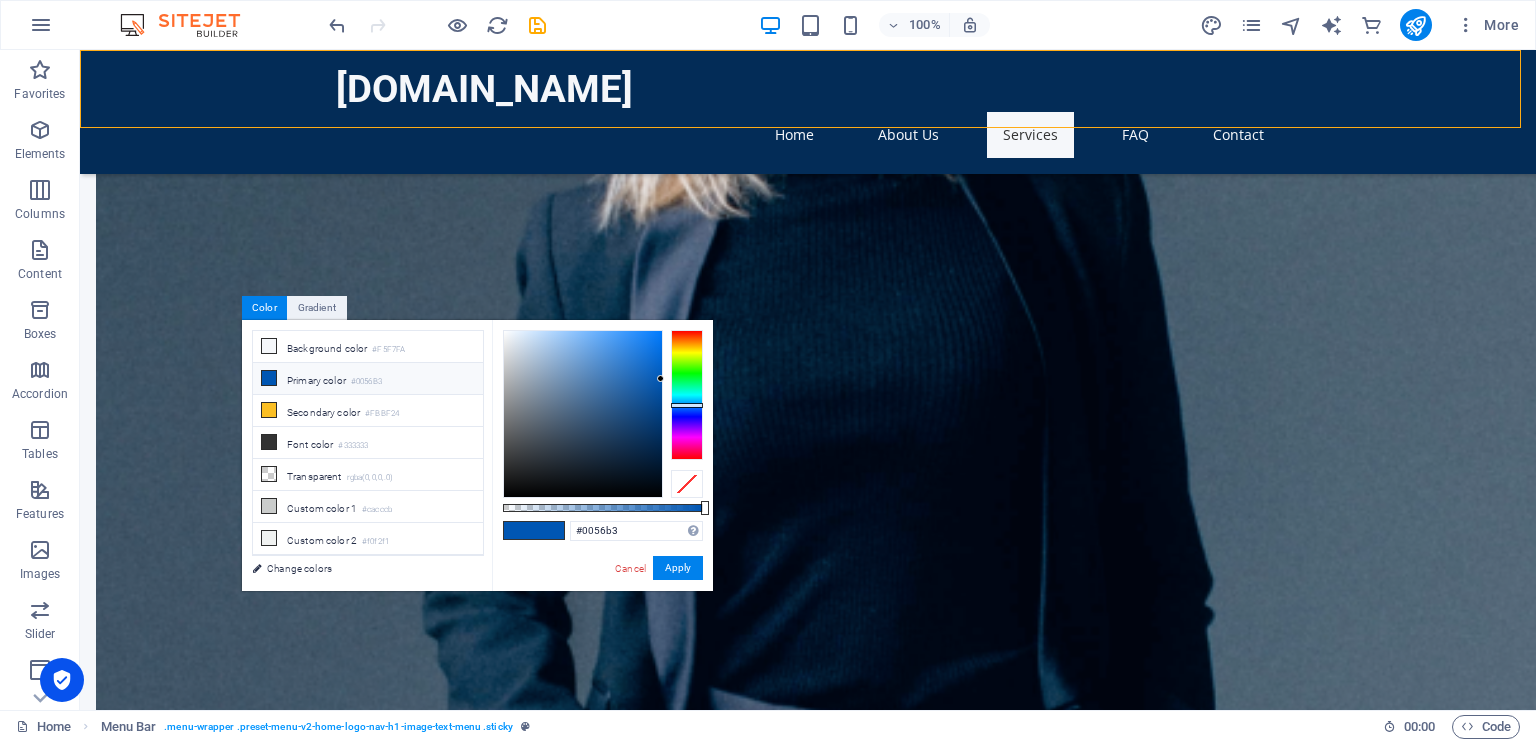 click on "[DOMAIN_NAME] Home About Us Services FAQ Contact" at bounding box center [808, 112] 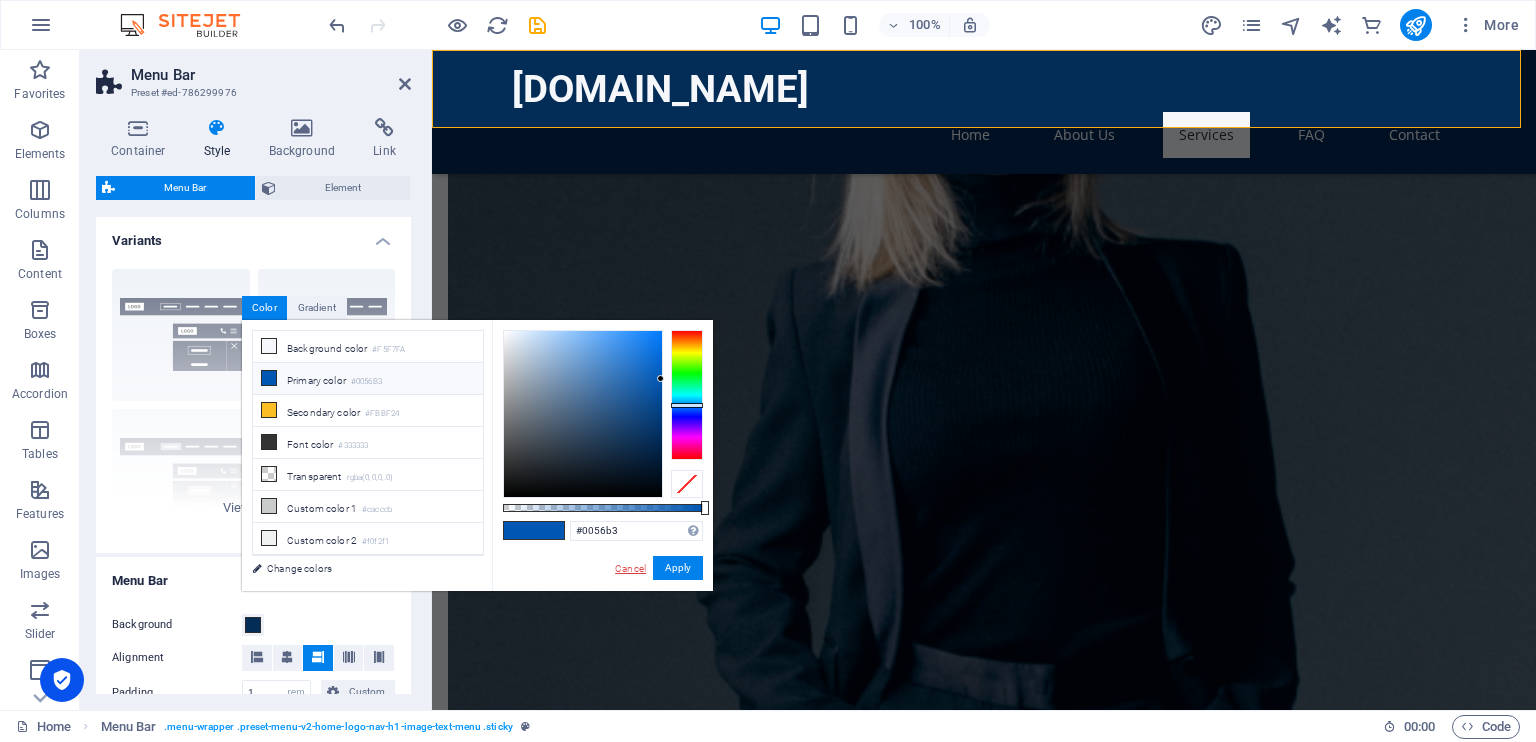 click on "Cancel" at bounding box center [630, 568] 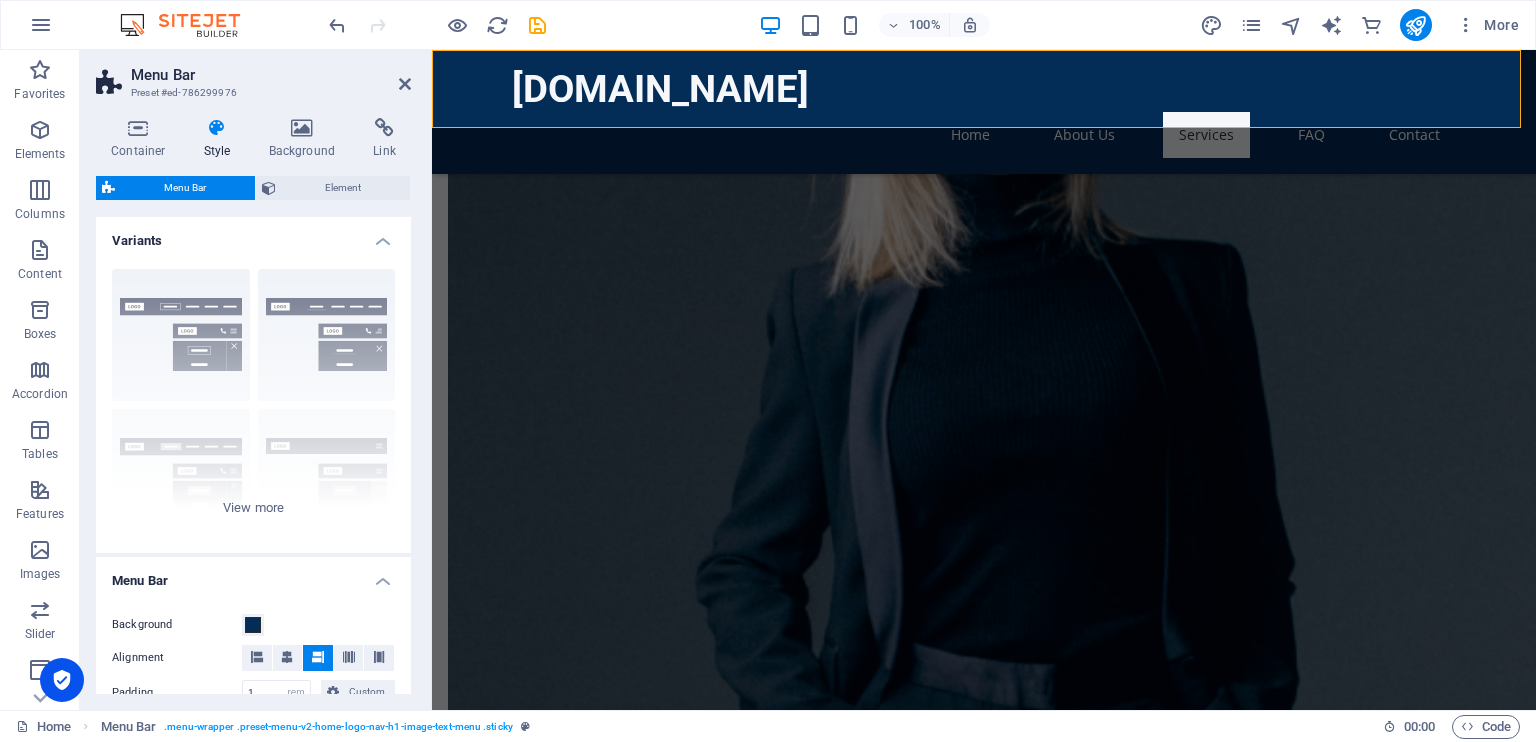 click on "Style" at bounding box center [221, 139] 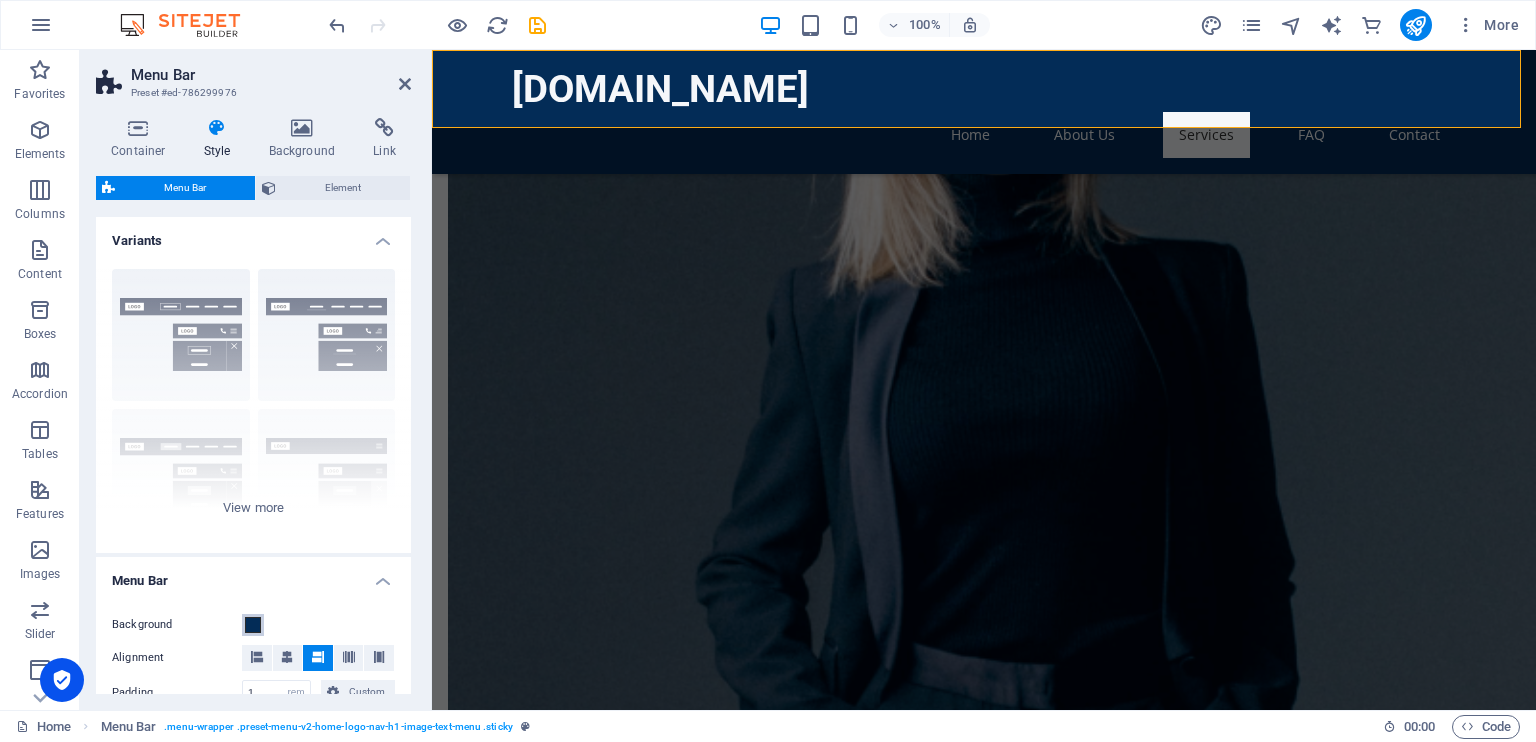 click at bounding box center (253, 625) 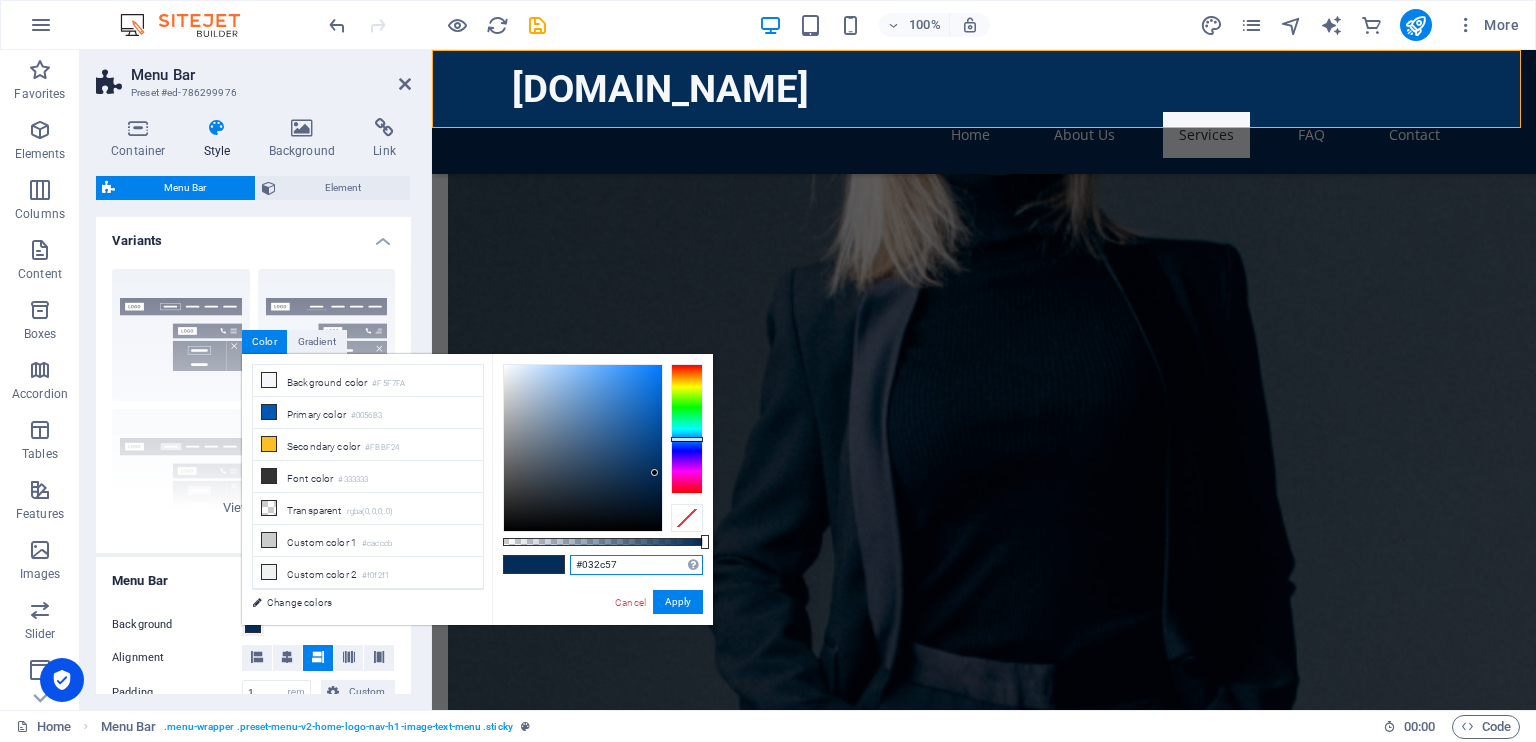 click on "#032c57" at bounding box center [636, 565] 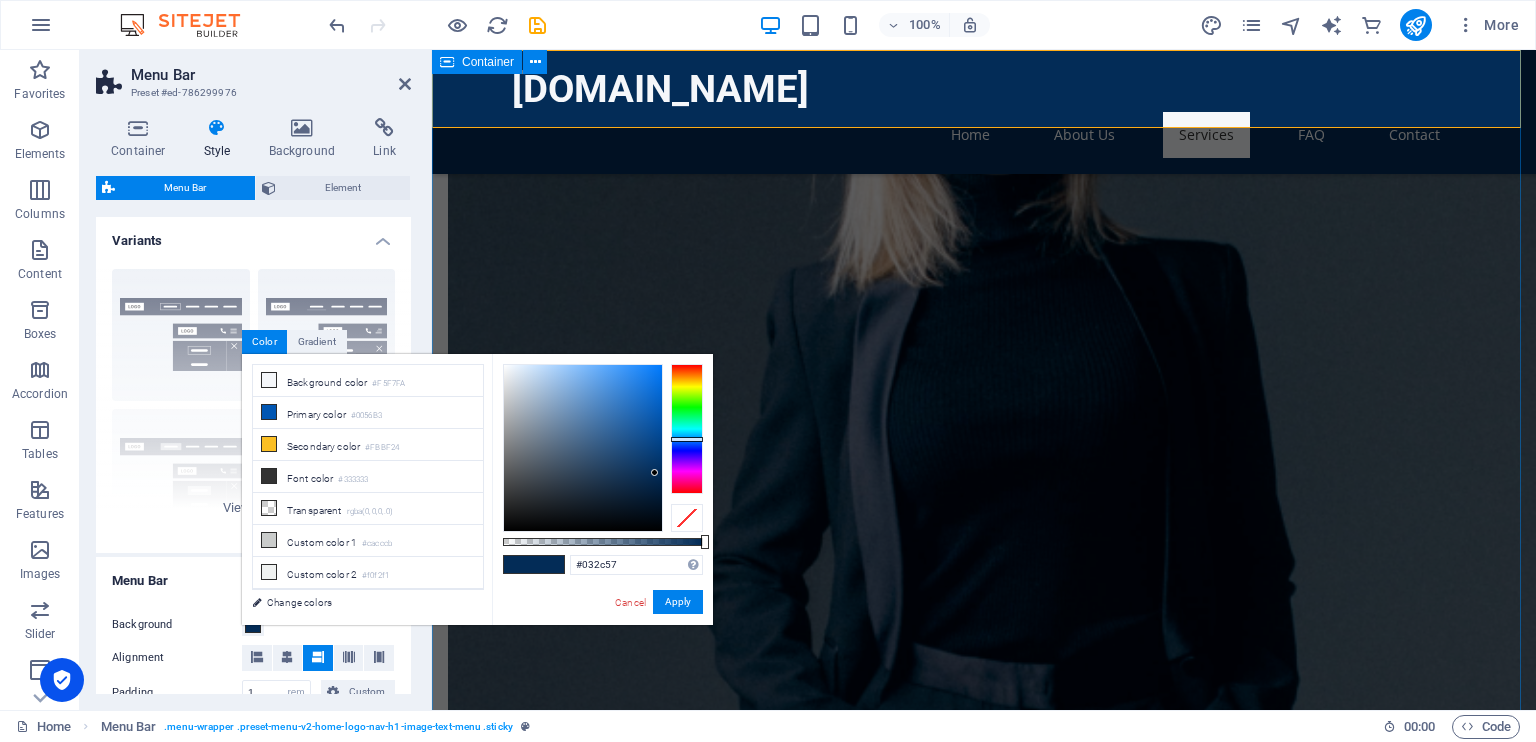 click on "Our Services Comprehensive Debt Recovery We offer a full suite of debt recovery services, specialized for educational institutions, ensuring a professional approach to collection. Self-Service Client Portal Our innovative portal allows clients to monitor their accounts, submit inquiries, and track the status of collections in real time. Customized Collection Strategies We tailor our collection strategies to fit the unique needs of each educational institution, maximizing recovery rates. Reporting and Analytics Receive detailed analytics and reports on your collections process to make informed financial decisions. Legal Support If necessary, we provide legal support to help recover debts through appropriate legal channels. Customer Support Our dedicated team is here to assist you every step of the way, answering queries and providing updates on your collections." at bounding box center [984, 2397] 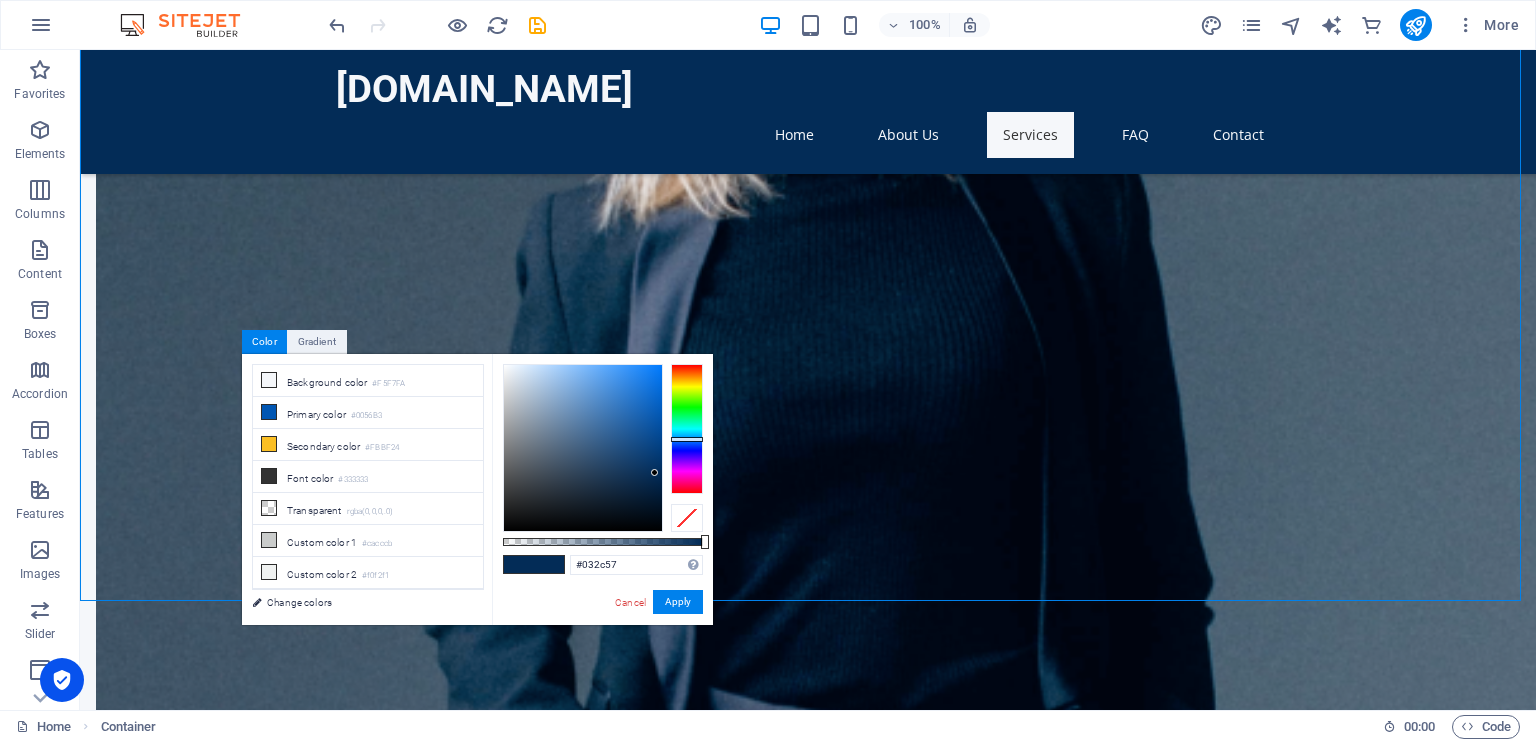 scroll, scrollTop: 1691, scrollLeft: 0, axis: vertical 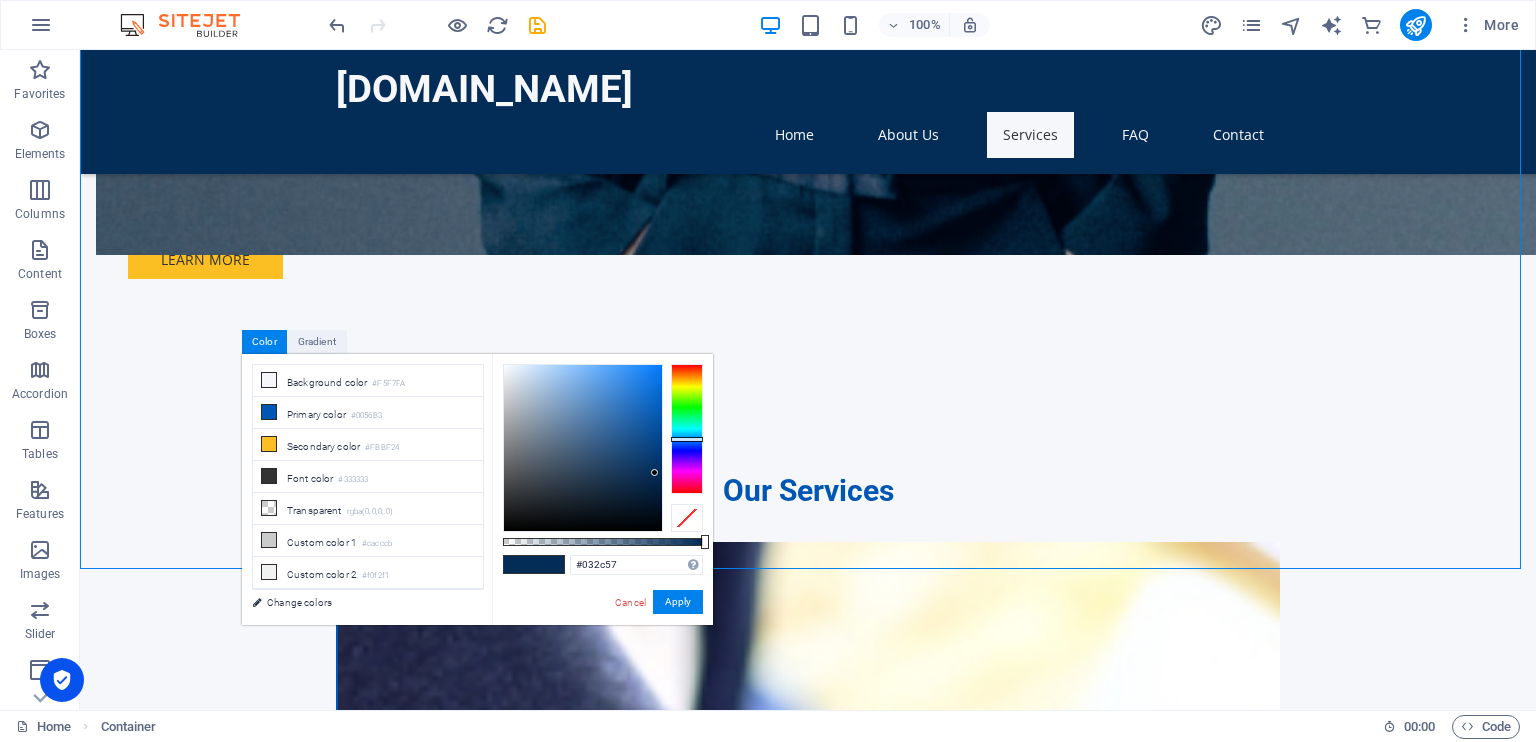 click on "#032c57 Supported formats #0852ed rgb(8, 82, 237) rgba(8, 82, 237, 90%) hsv(221,97,93) hsl(221, 93%, 48%) Cancel Apply" at bounding box center (602, 634) 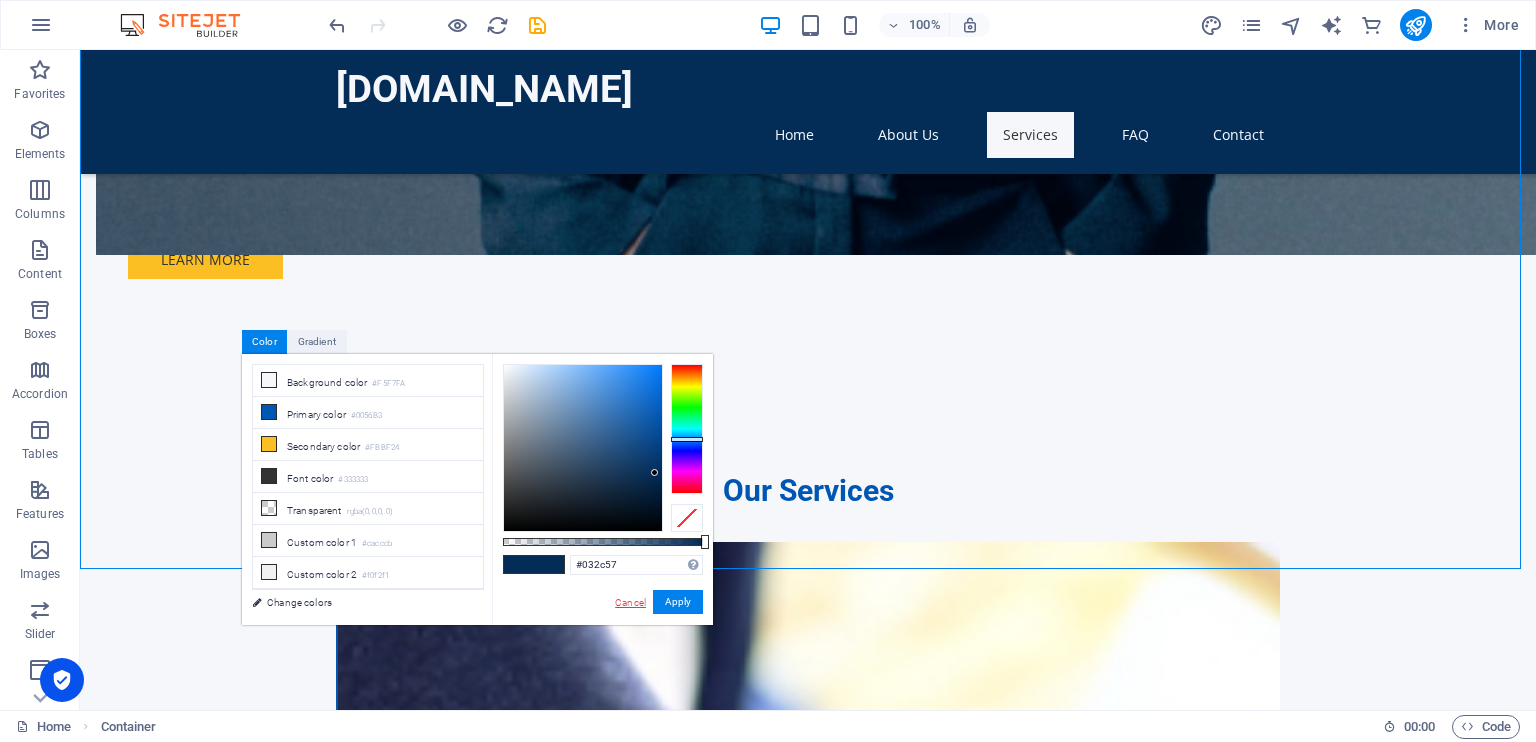 click on "Cancel" at bounding box center [630, 602] 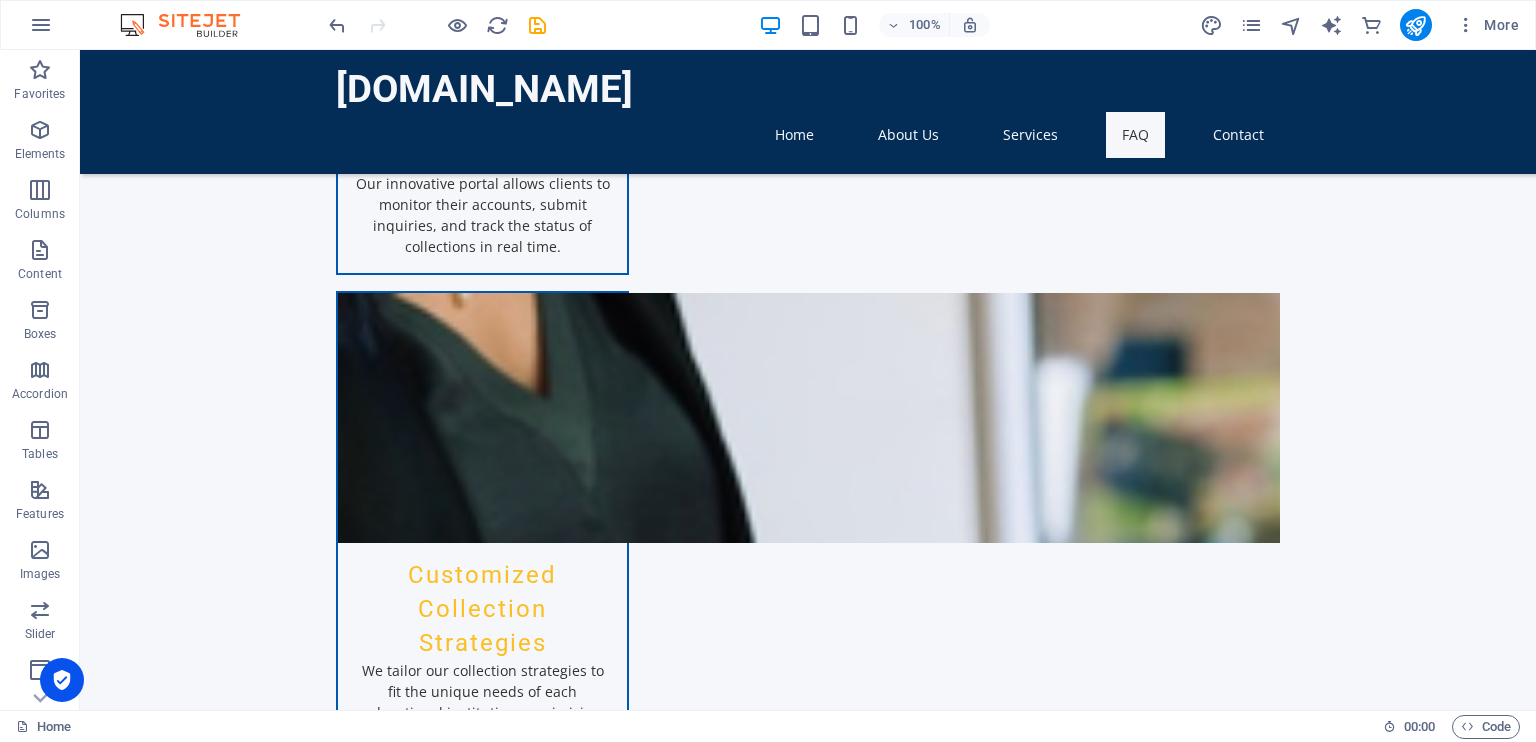 scroll, scrollTop: 3424, scrollLeft: 0, axis: vertical 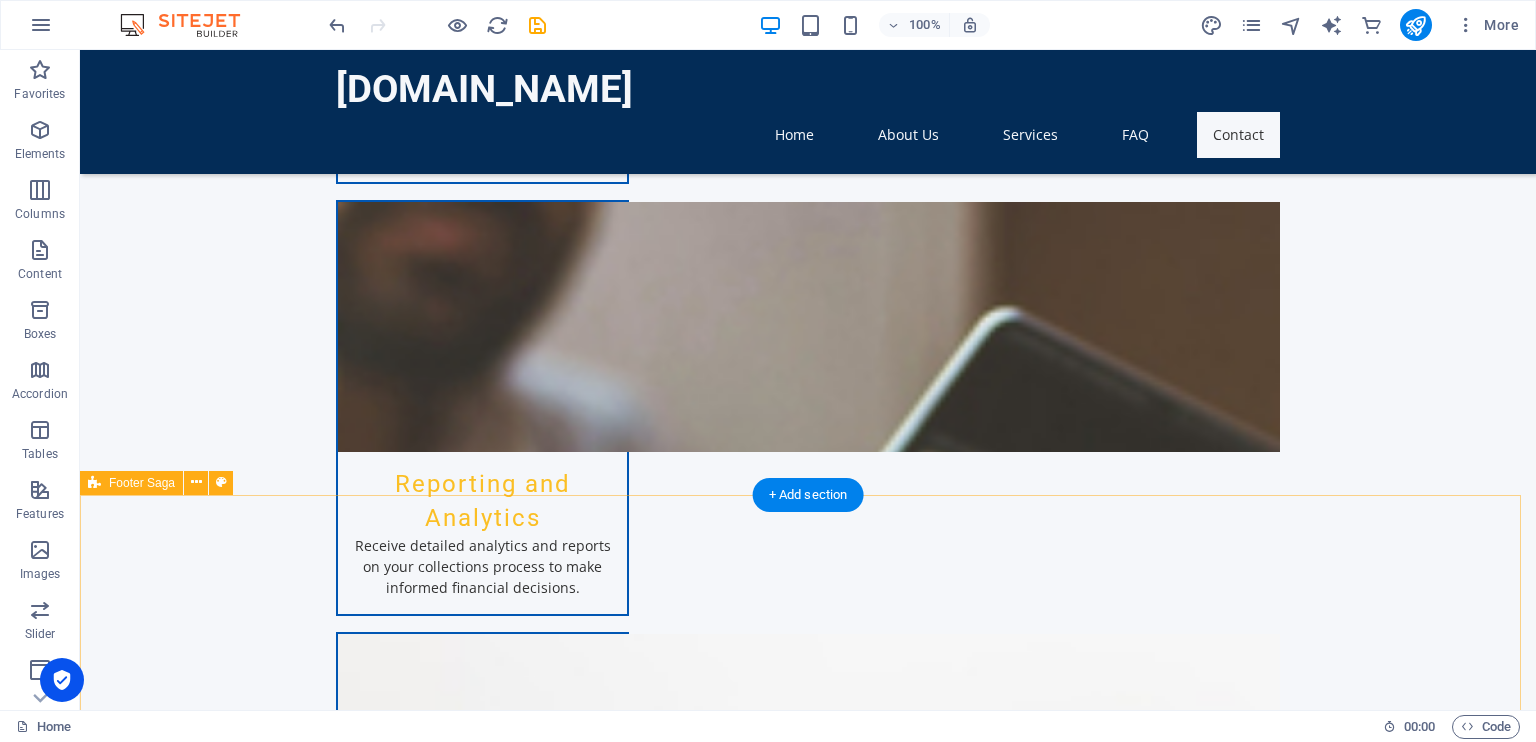 click on "[DOMAIN_NAME] Asfur is committed to helping educational institutions recover outstanding debts efficiently, fostering financial health for a better educational environment. For more information, reach out to us at [EMAIL_ADDRESS][DOMAIN_NAME] or call [PHONE_NUMBER]. Contact [STREET_ADDRESS] Phone:  [PHONE_NUMBER] Mobile:  Email:  [EMAIL_ADDRESS][DOMAIN_NAME] Navigation Home About Us Services FAQ Contact Legal Notice Privacy Policy Social media Facebook X Instagram" at bounding box center (808, 3674) 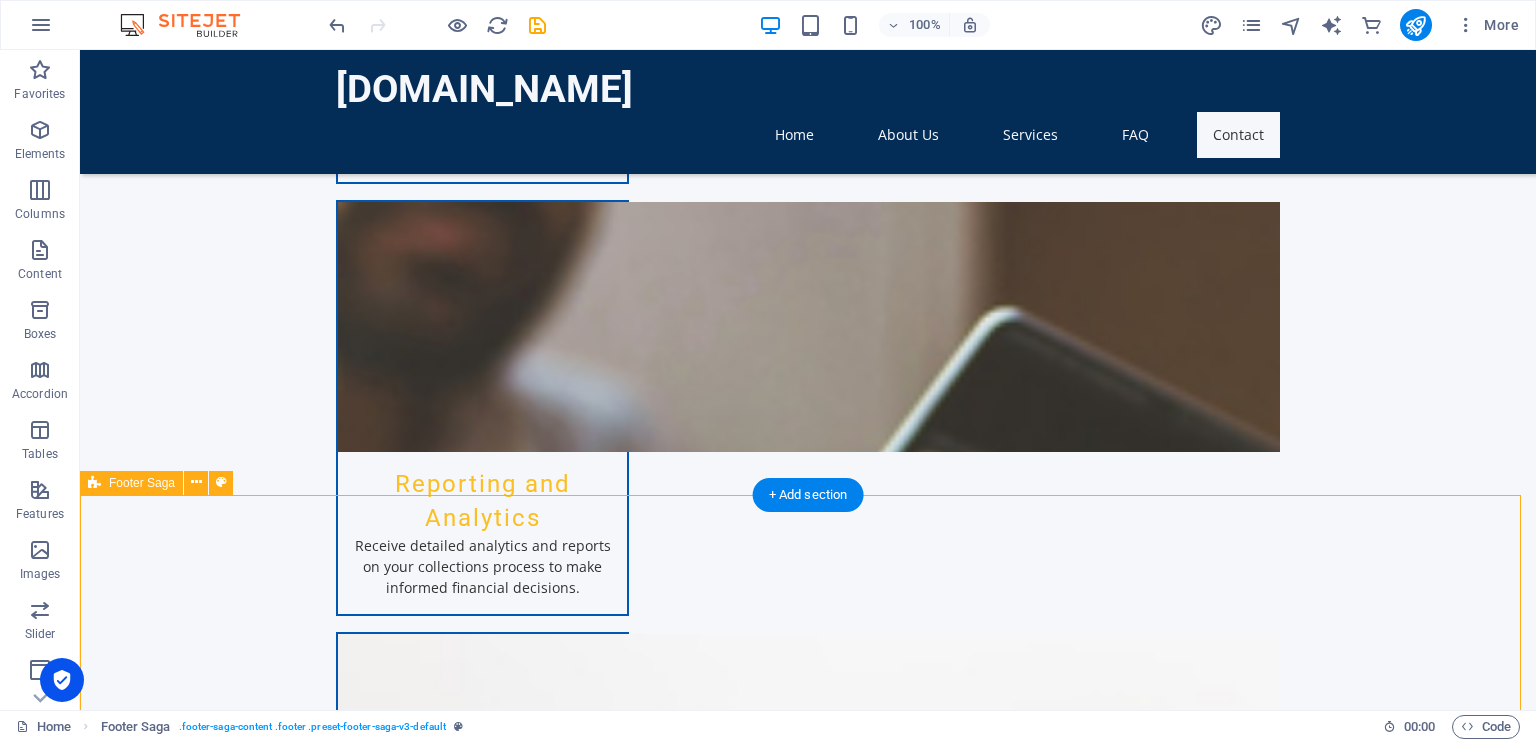 click on "[DOMAIN_NAME] Asfur is committed to helping educational institutions recover outstanding debts efficiently, fostering financial health for a better educational environment. For more information, reach out to us at [EMAIL_ADDRESS][DOMAIN_NAME] or call [PHONE_NUMBER]. Contact [STREET_ADDRESS] Phone:  [PHONE_NUMBER] Mobile:  Email:  [EMAIL_ADDRESS][DOMAIN_NAME] Navigation Home About Us Services FAQ Contact Legal Notice Privacy Policy Social media Facebook X Instagram" at bounding box center [808, 3674] 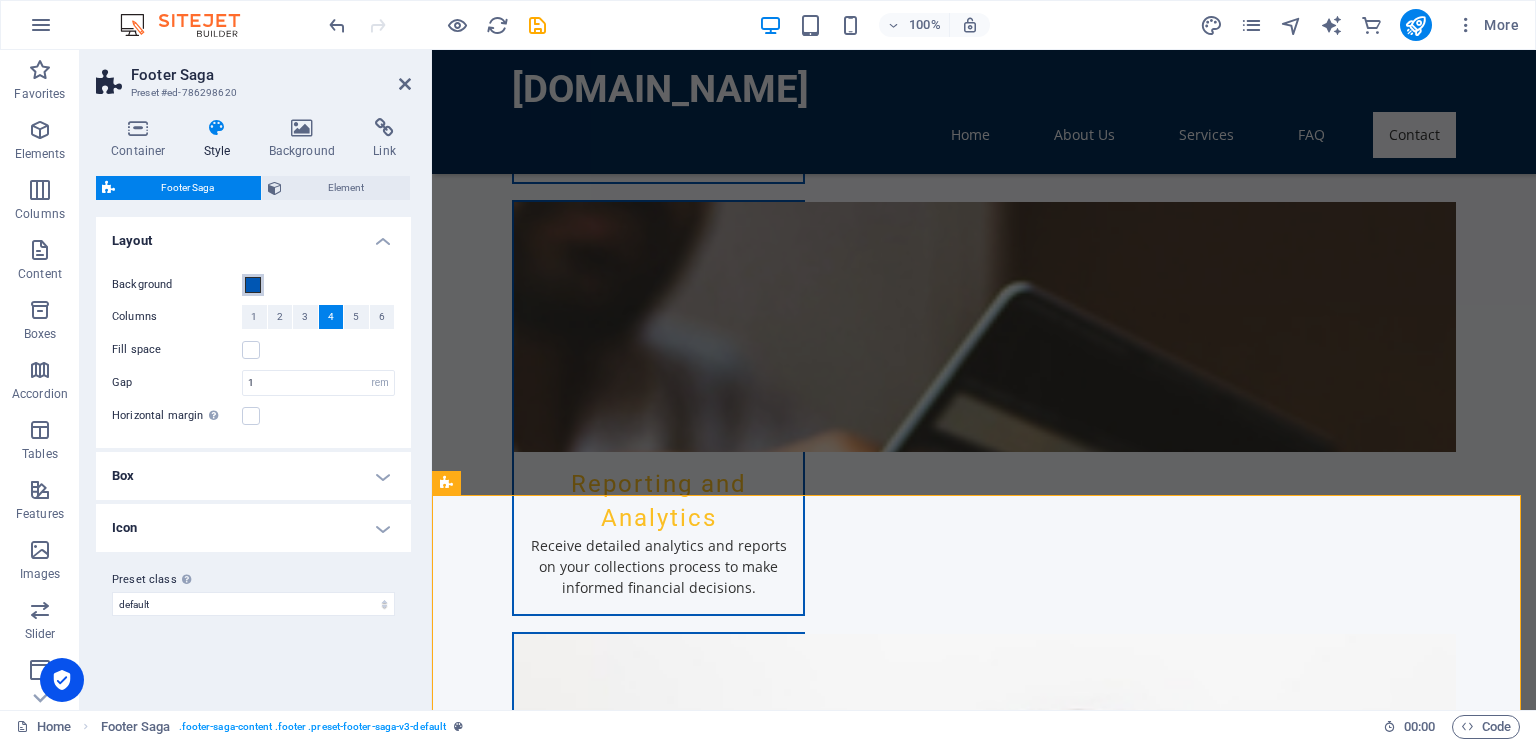 click at bounding box center [253, 285] 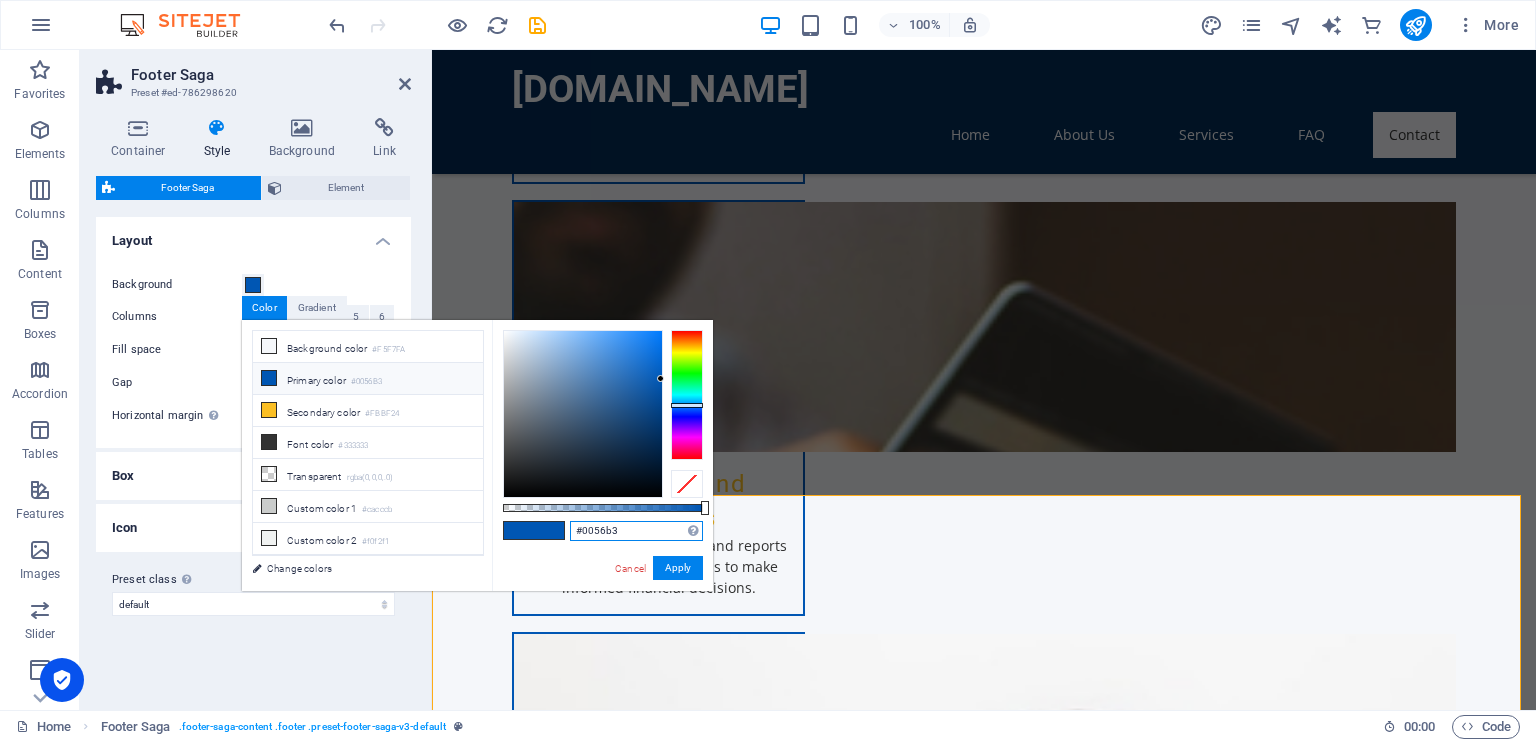 click on "#0056b3" at bounding box center (636, 531) 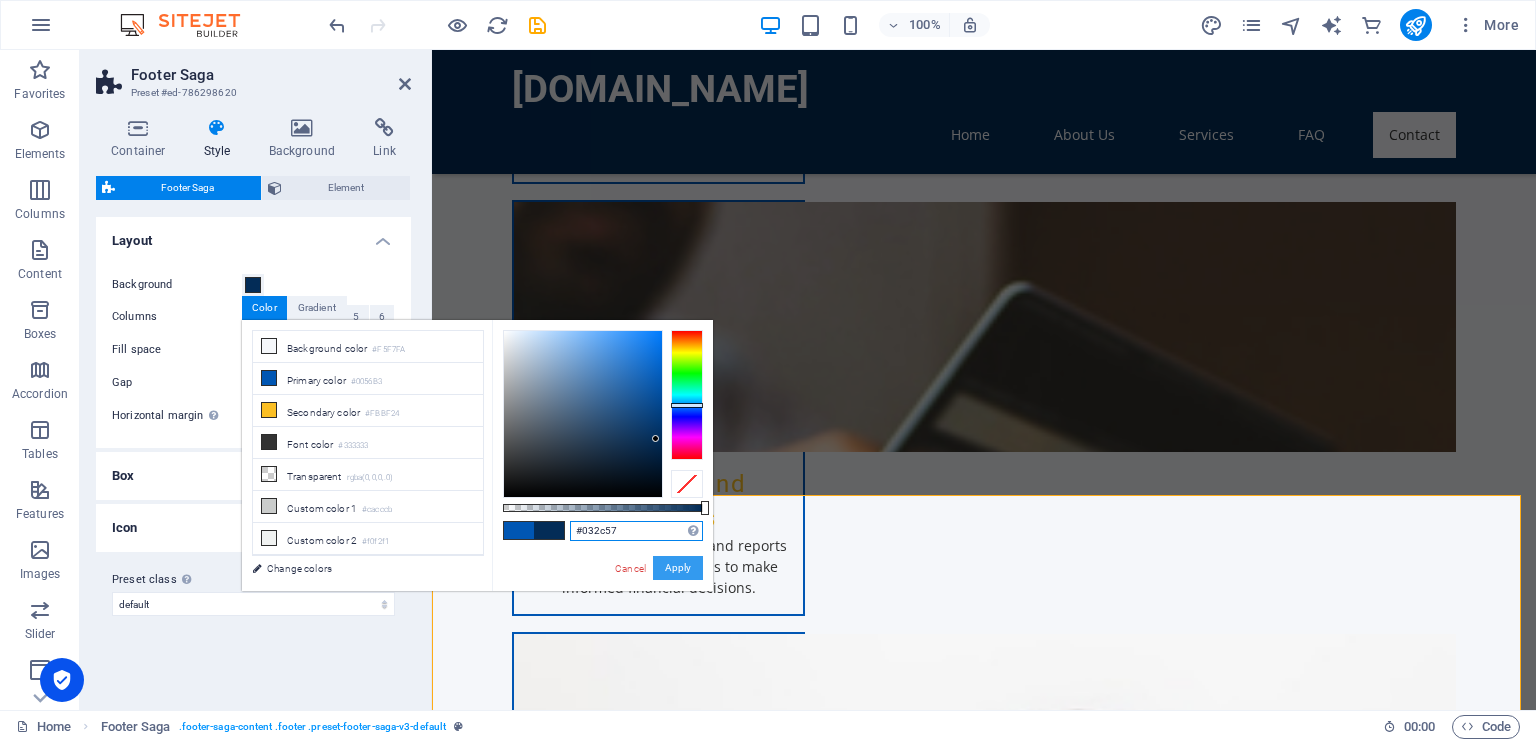 type on "#032c57" 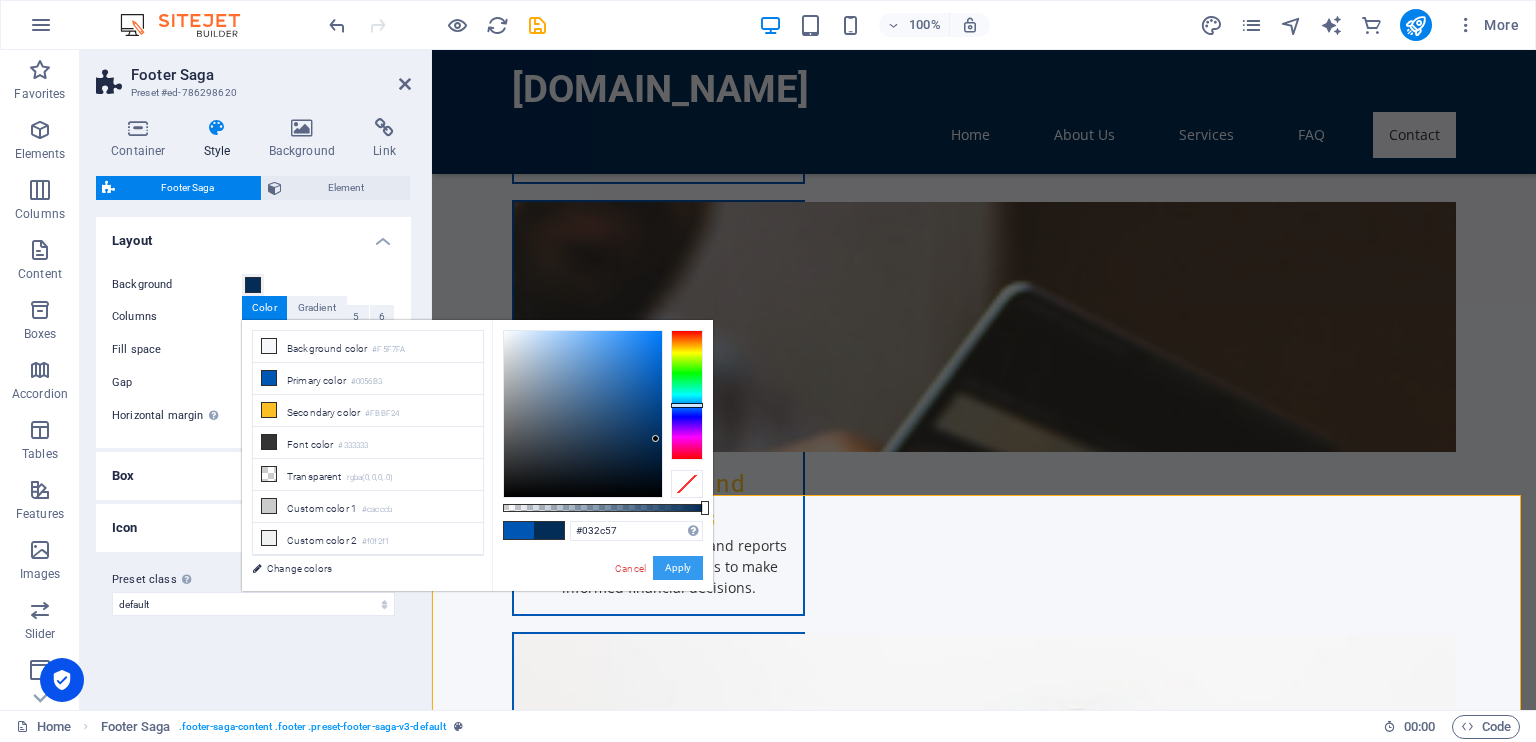 click on "Apply" at bounding box center (678, 568) 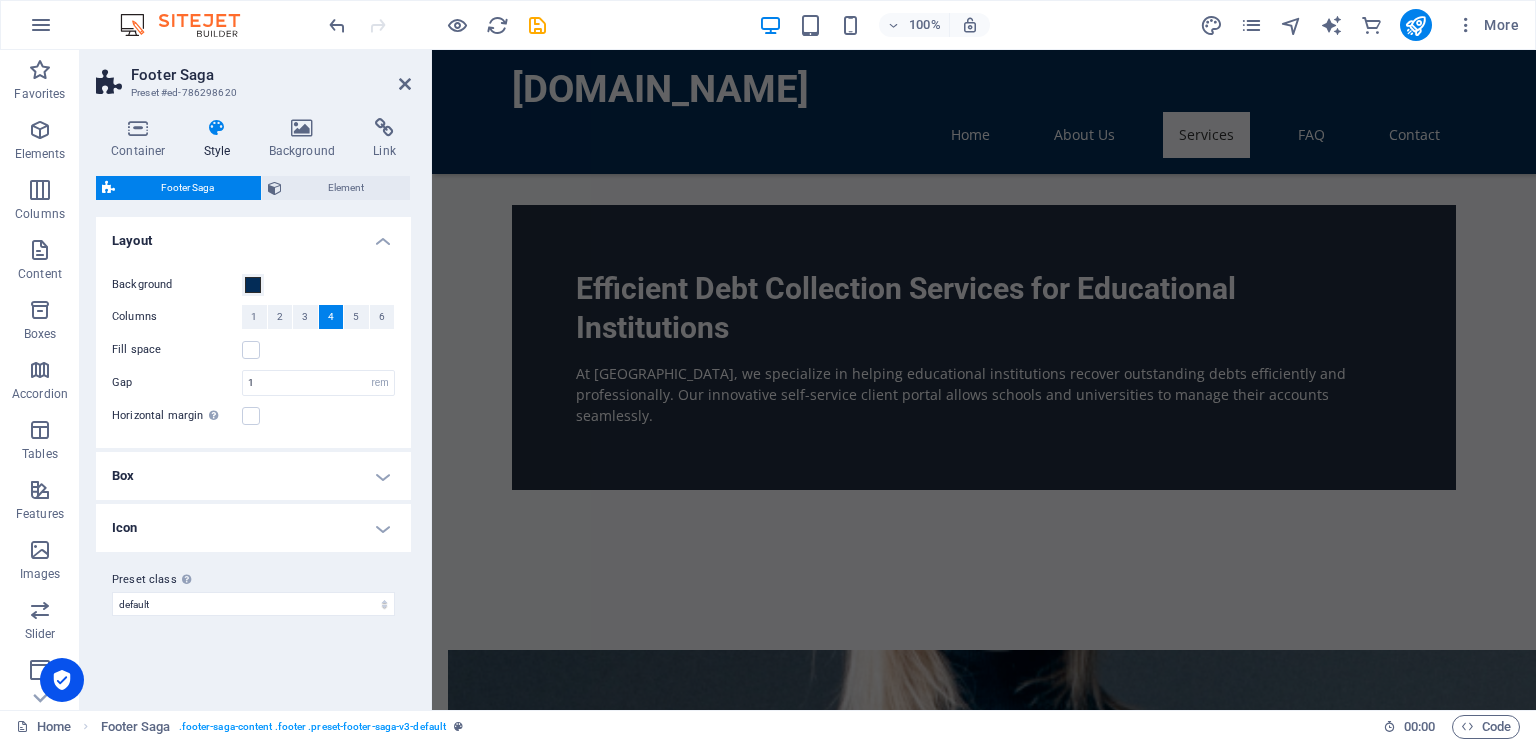 scroll, scrollTop: 0, scrollLeft: 0, axis: both 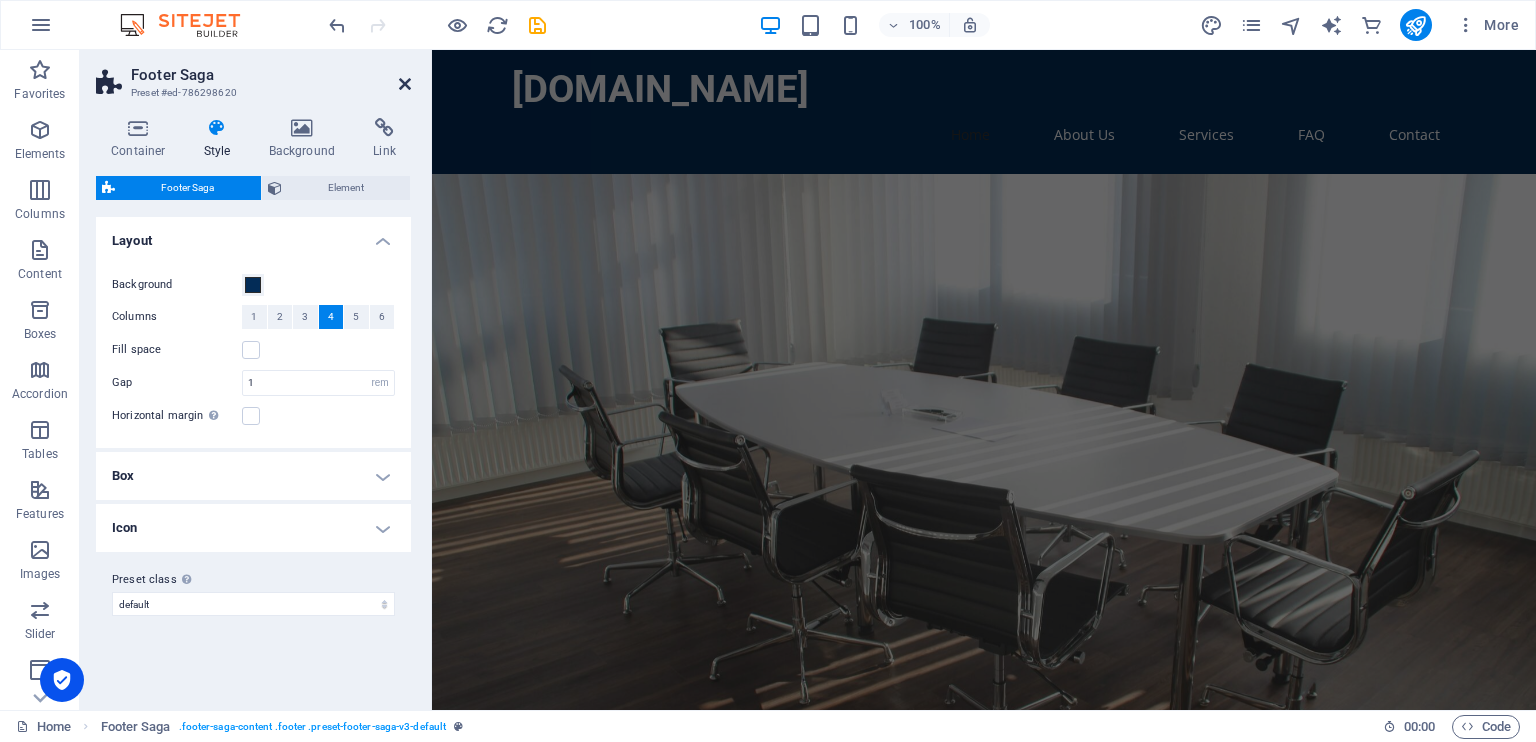click at bounding box center (405, 84) 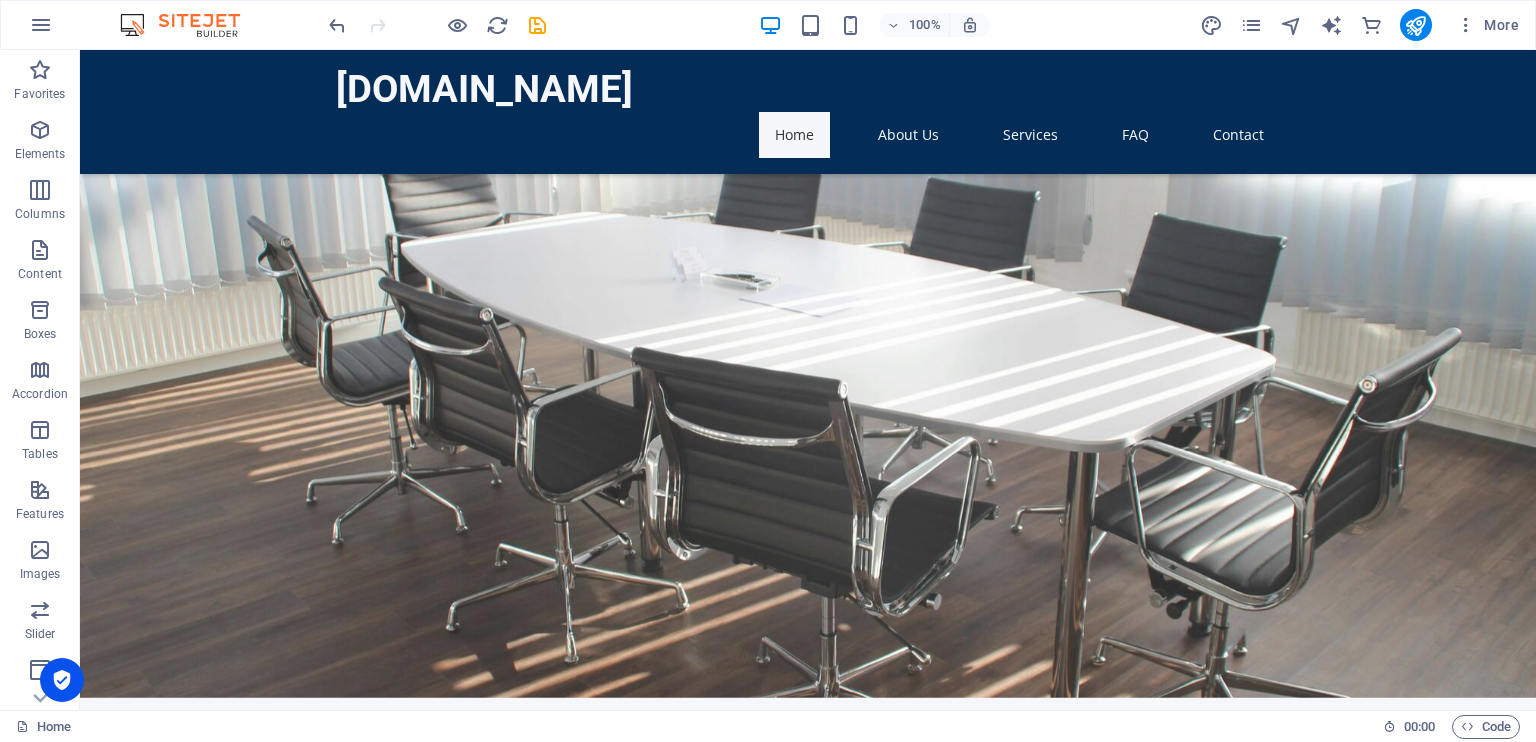 scroll, scrollTop: 0, scrollLeft: 0, axis: both 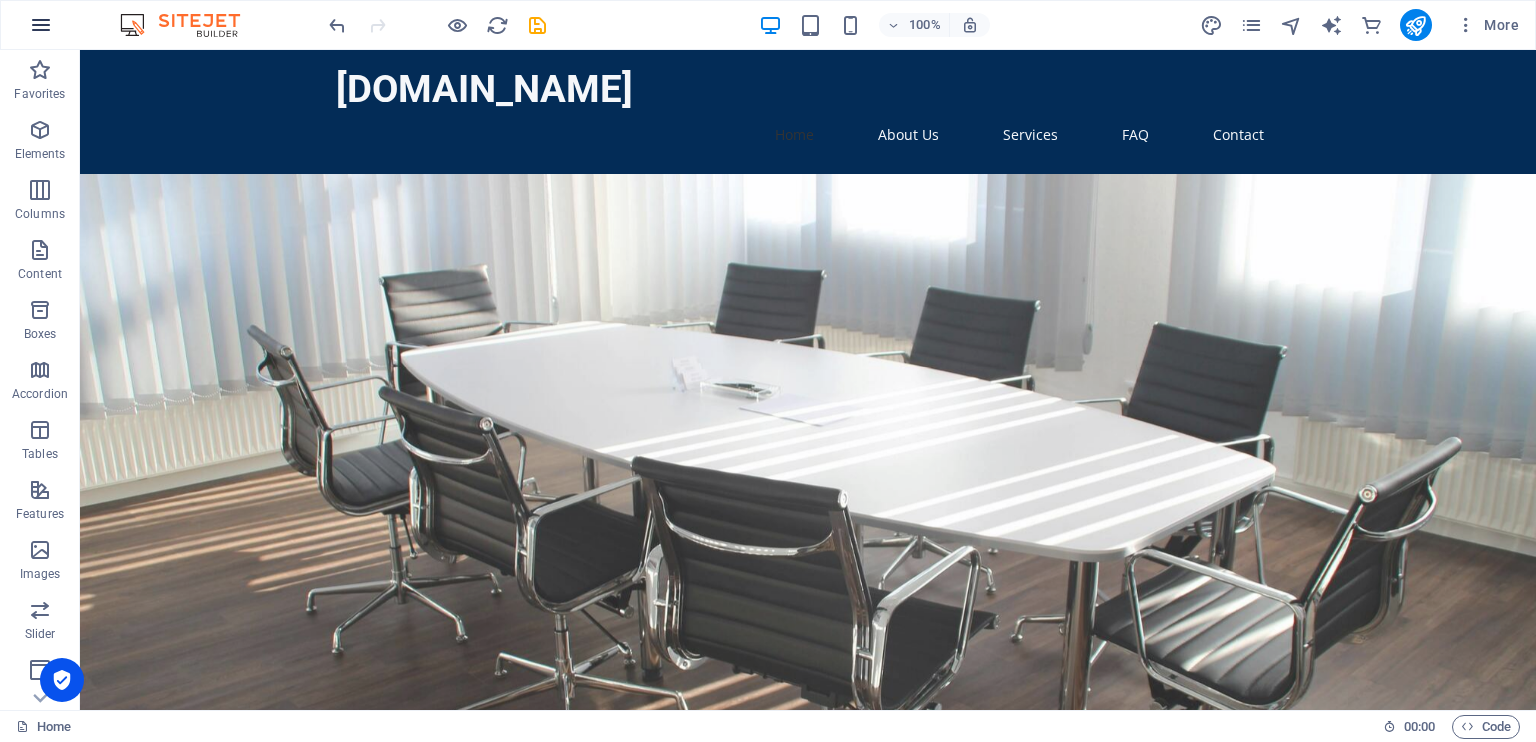 click at bounding box center [41, 25] 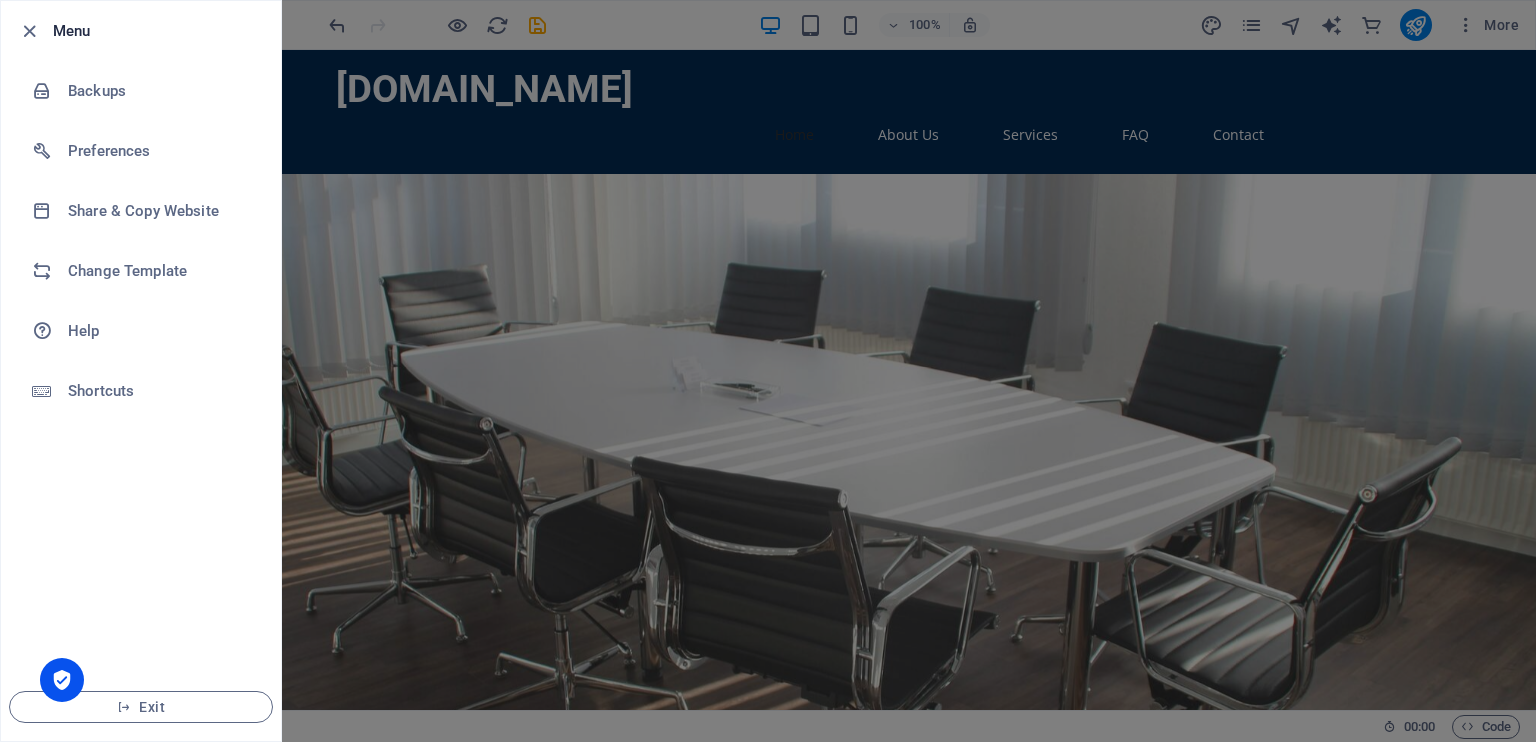 click at bounding box center (768, 371) 